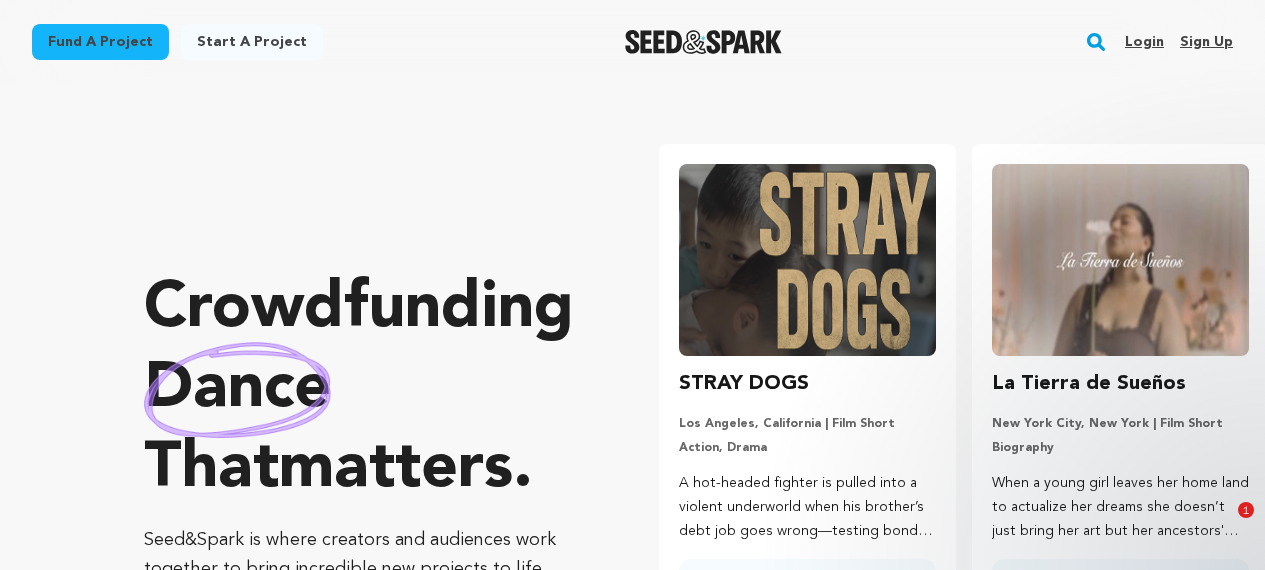 scroll, scrollTop: 0, scrollLeft: 0, axis: both 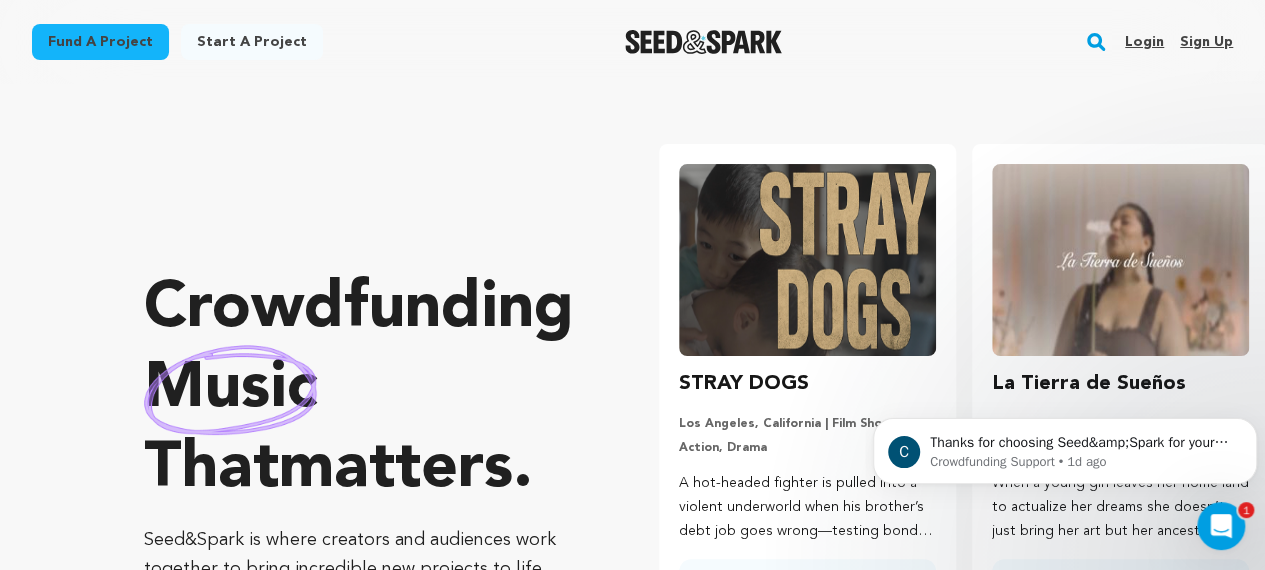 click on "Start a project" at bounding box center [252, 42] 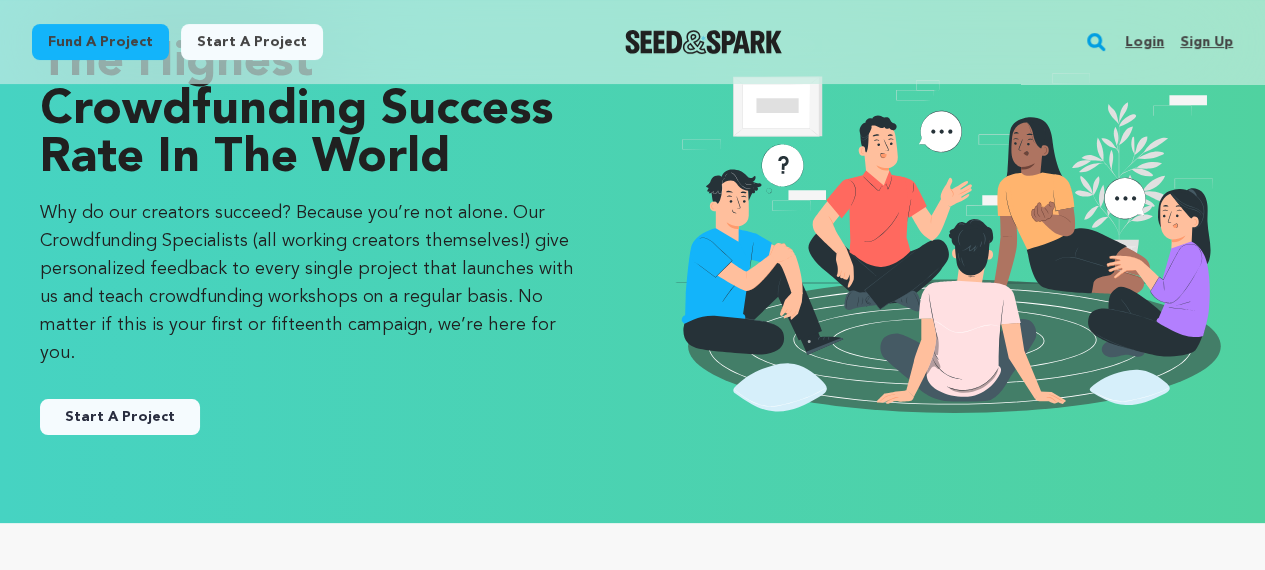 scroll, scrollTop: 154, scrollLeft: 0, axis: vertical 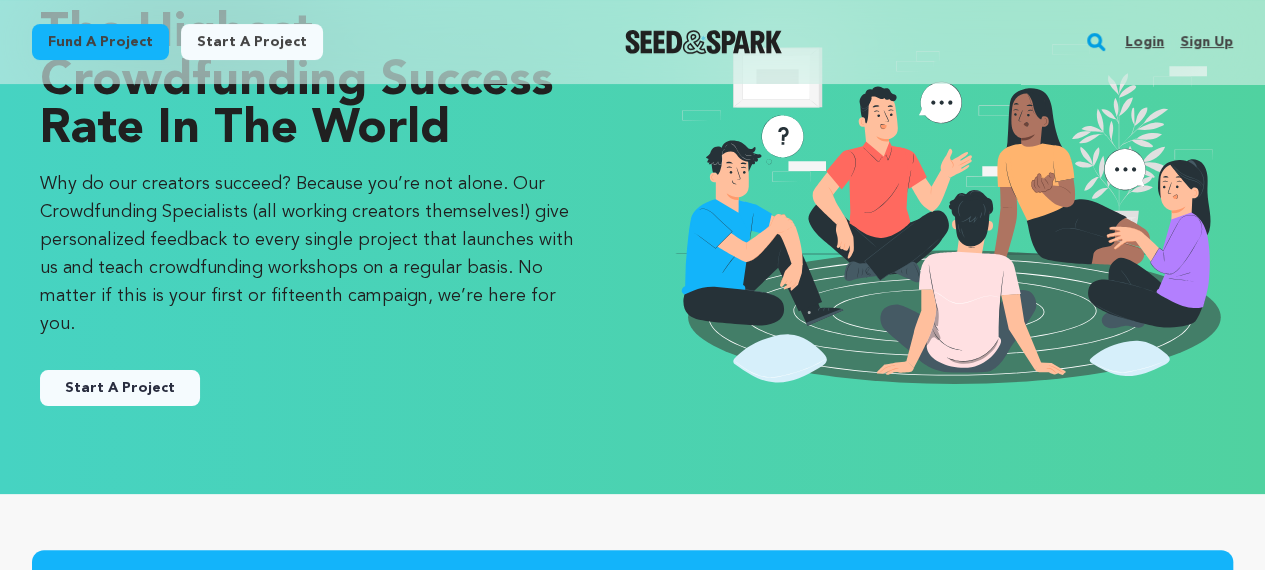 click on "Start A Project" at bounding box center [120, 388] 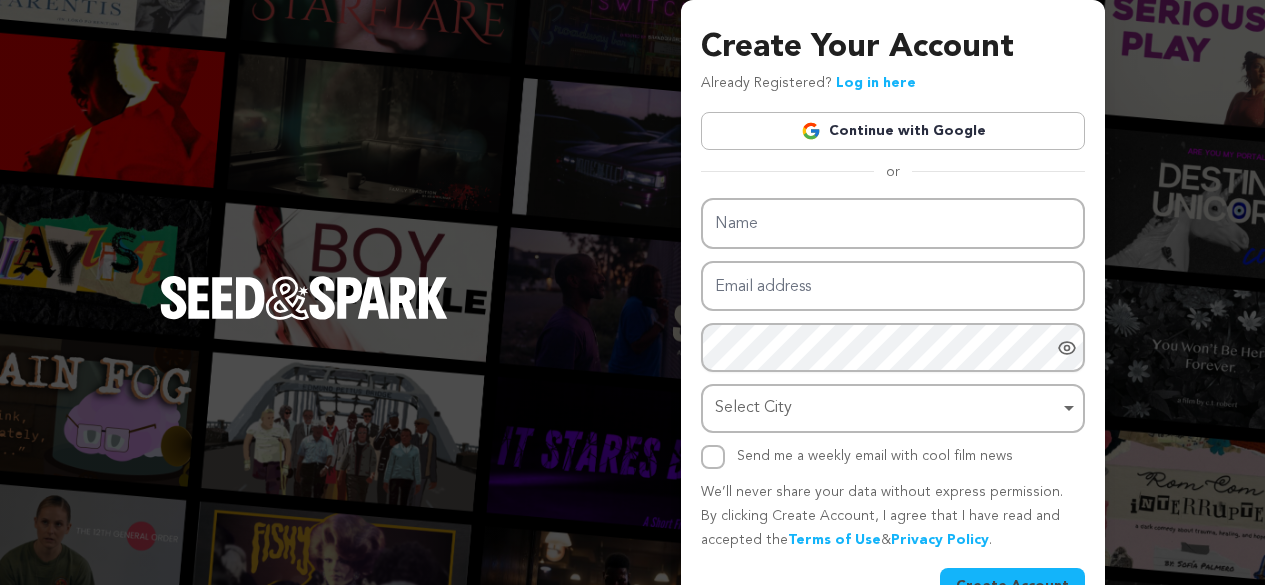 scroll, scrollTop: 0, scrollLeft: 0, axis: both 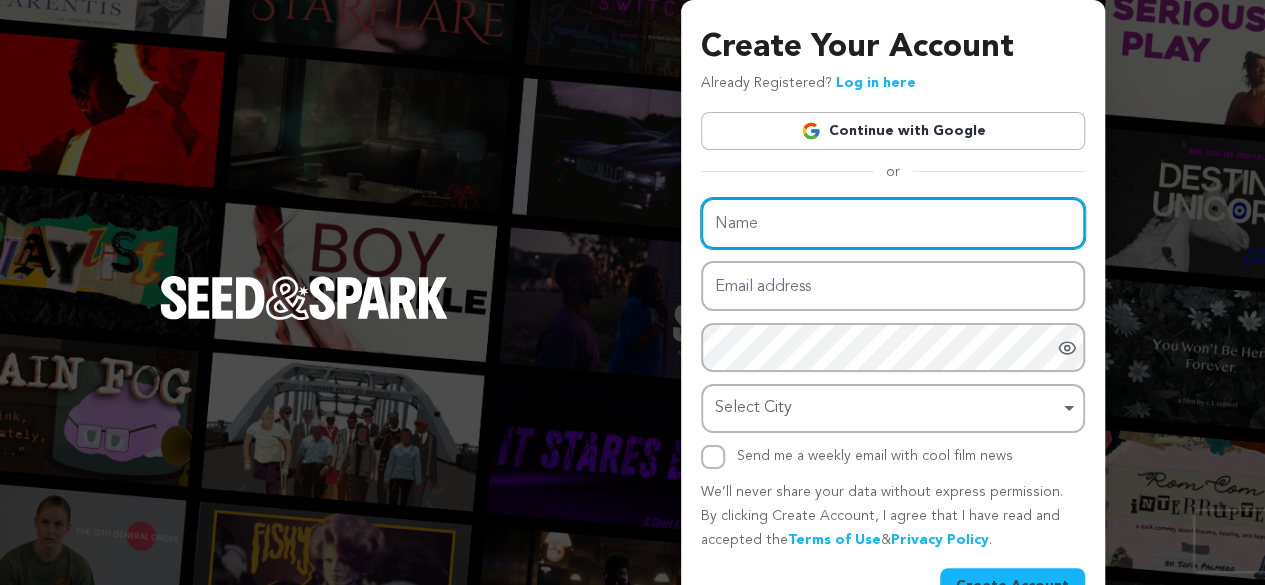 click on "Name" at bounding box center [893, 223] 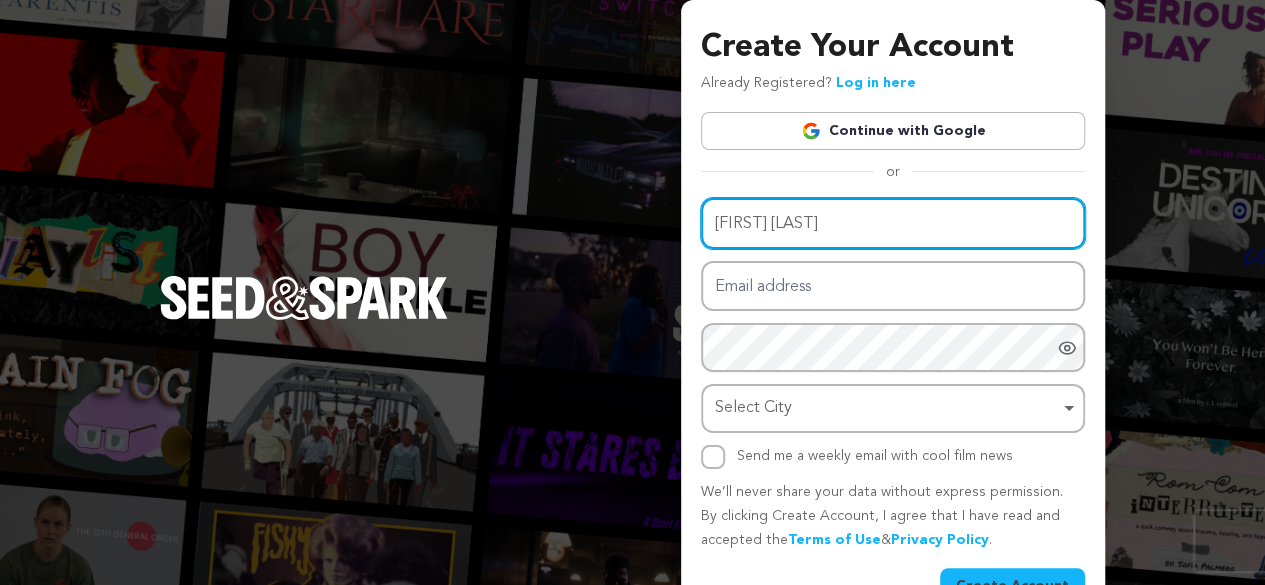 type on "[FIRST] [LAST]" 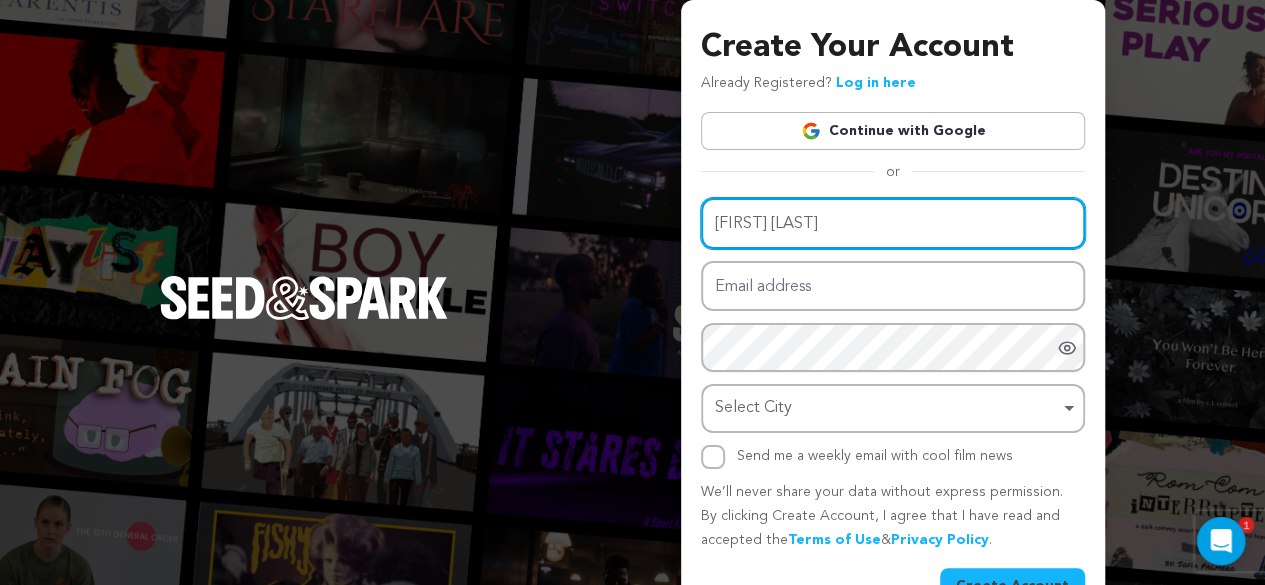 scroll, scrollTop: 0, scrollLeft: 0, axis: both 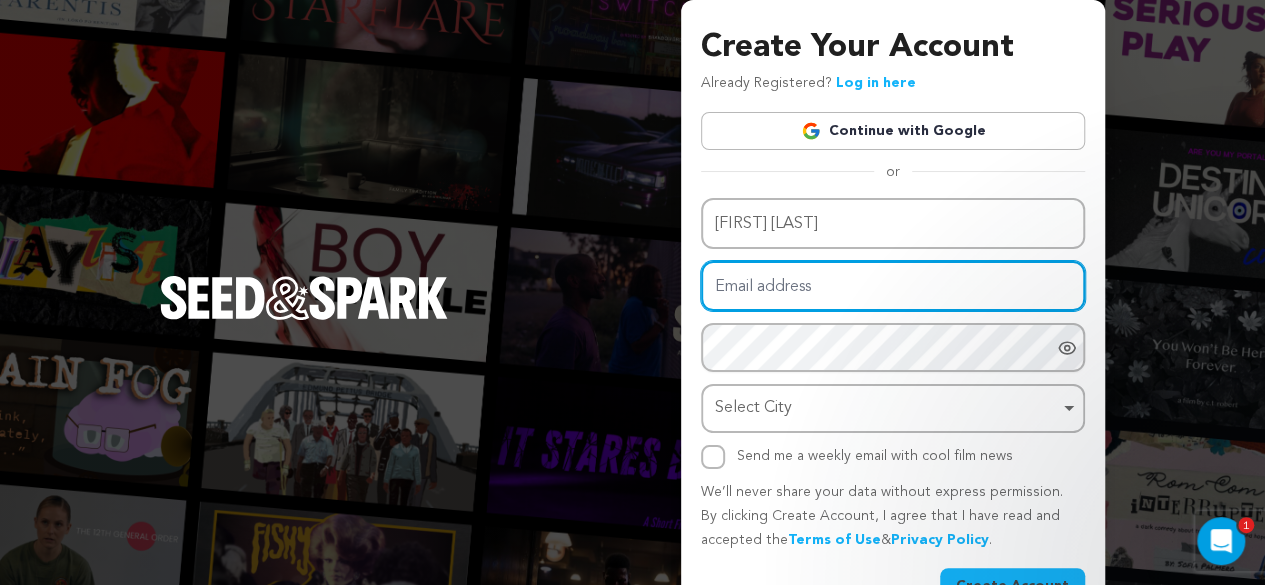 click on "Email address" at bounding box center (893, 286) 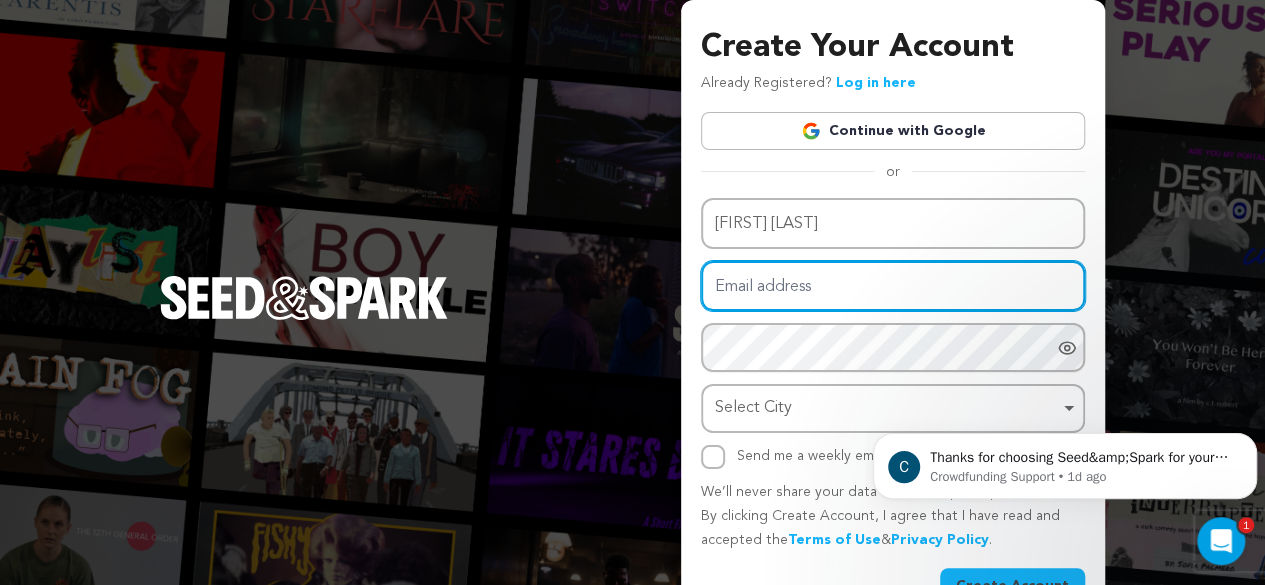 scroll, scrollTop: 0, scrollLeft: 0, axis: both 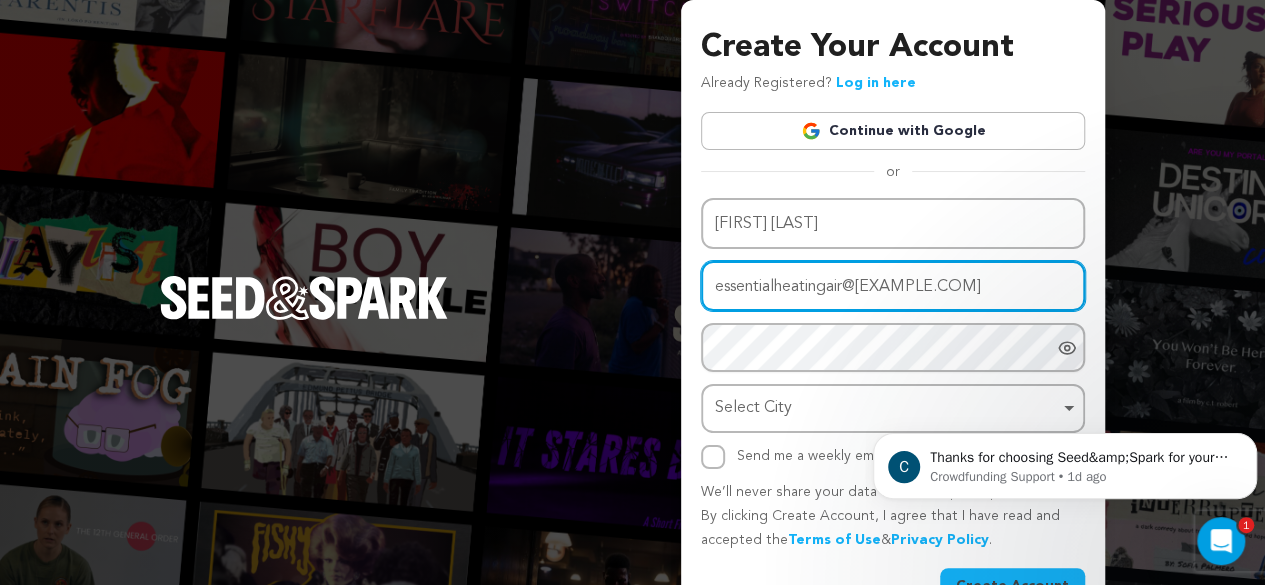 click on "Select City Remove item" at bounding box center (887, 408) 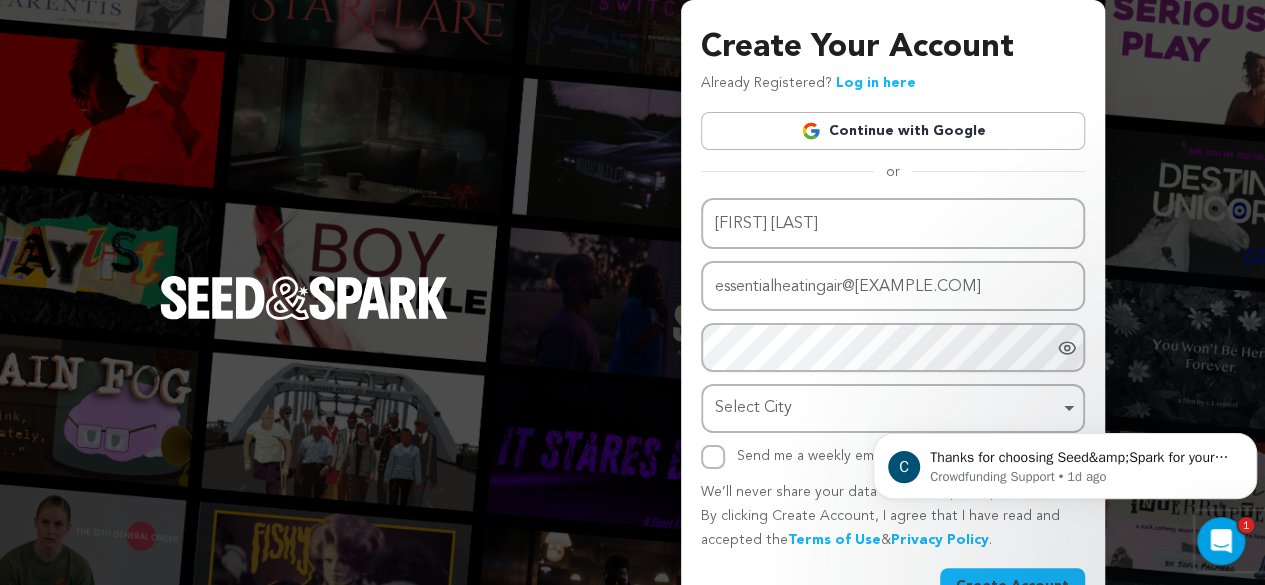 click on "Select City Remove item" at bounding box center [887, 408] 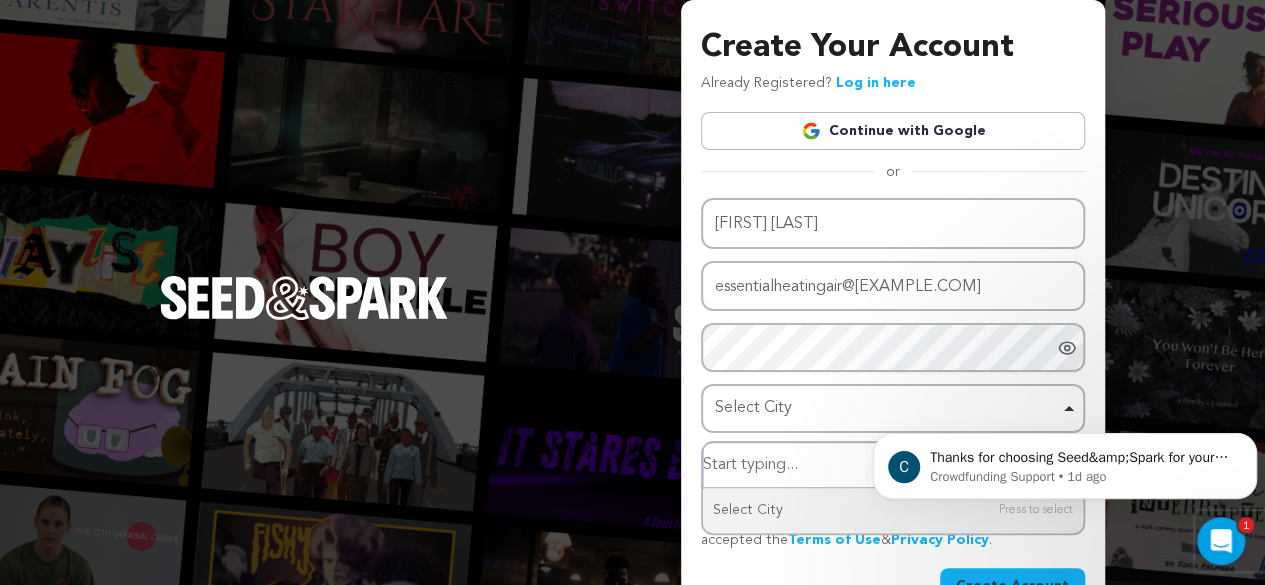 paste on "Auburn" 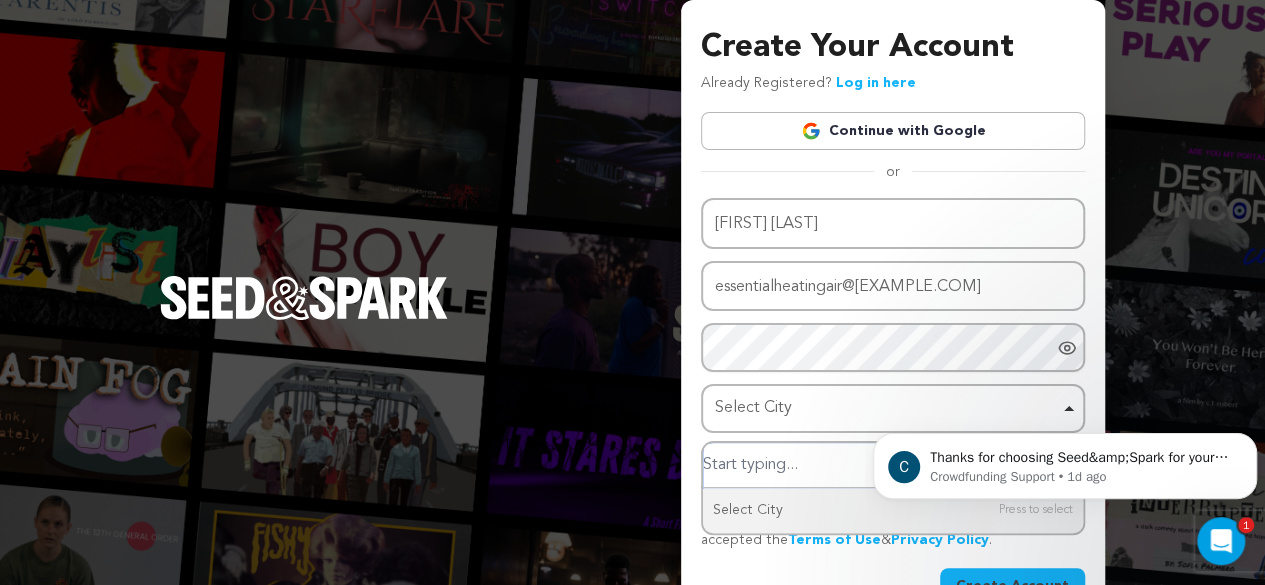 type on "Auburn" 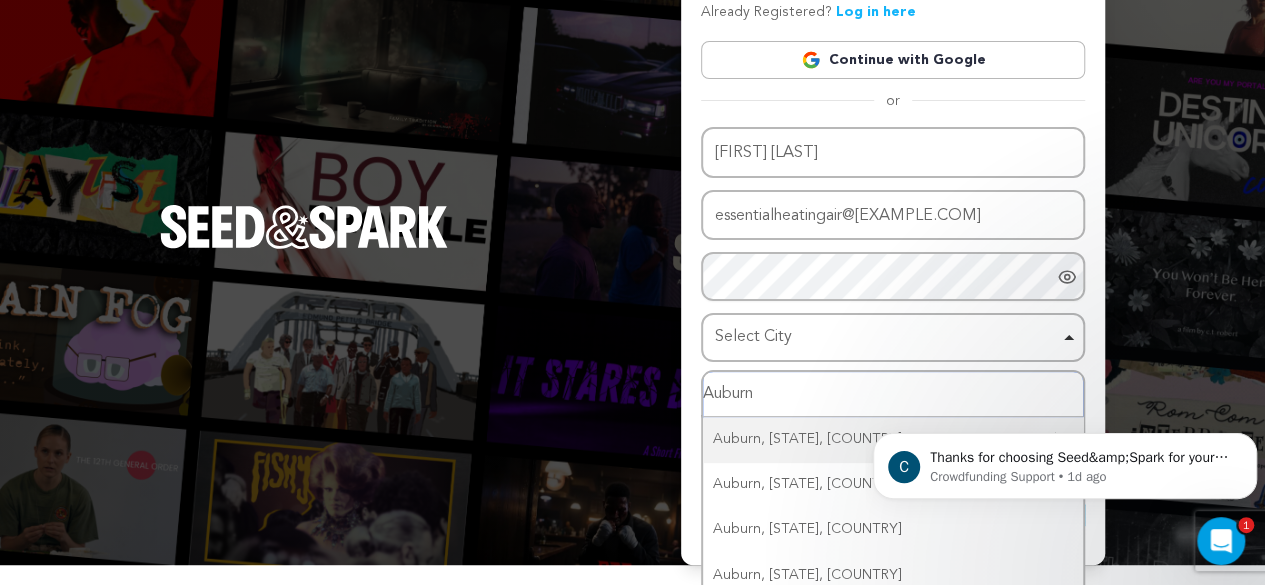 scroll, scrollTop: 85, scrollLeft: 0, axis: vertical 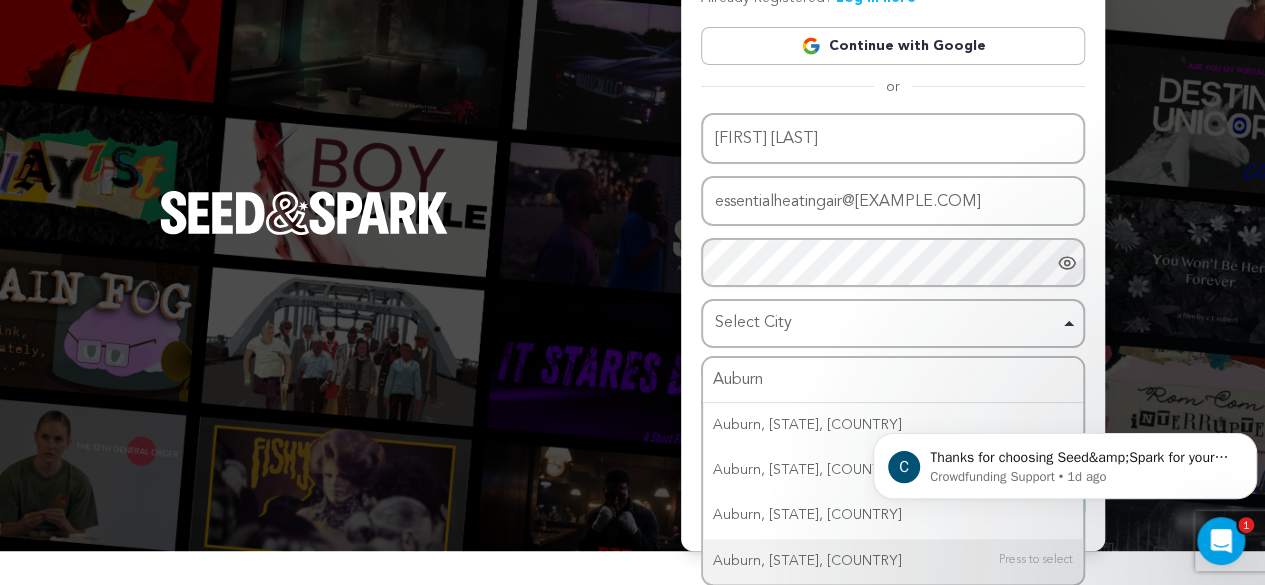 type 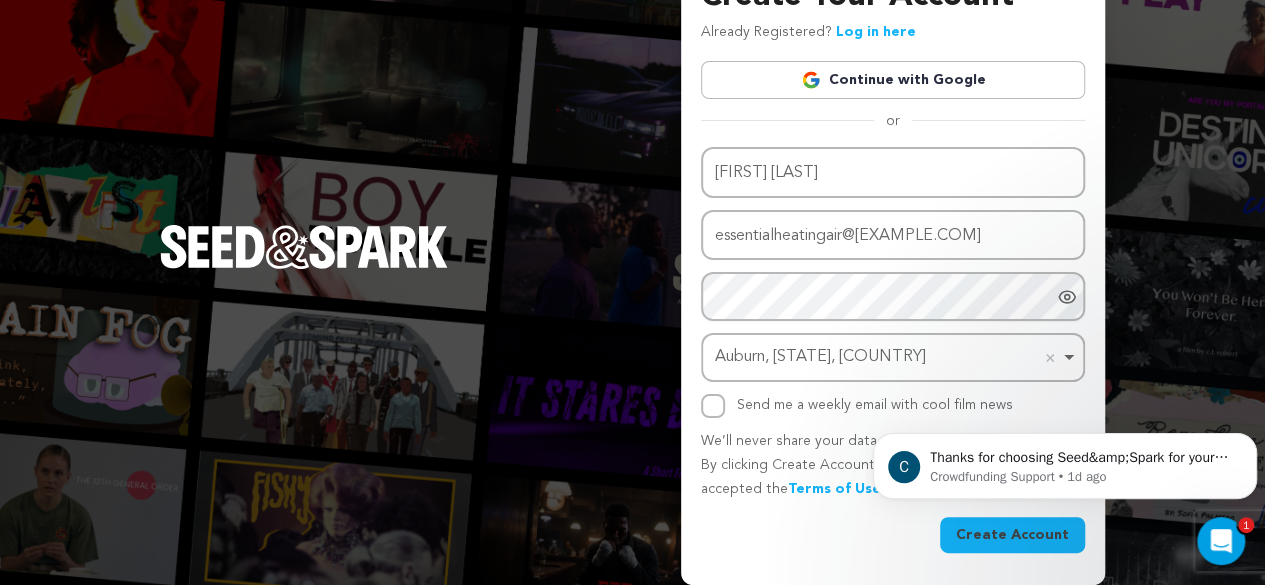 scroll, scrollTop: 52, scrollLeft: 0, axis: vertical 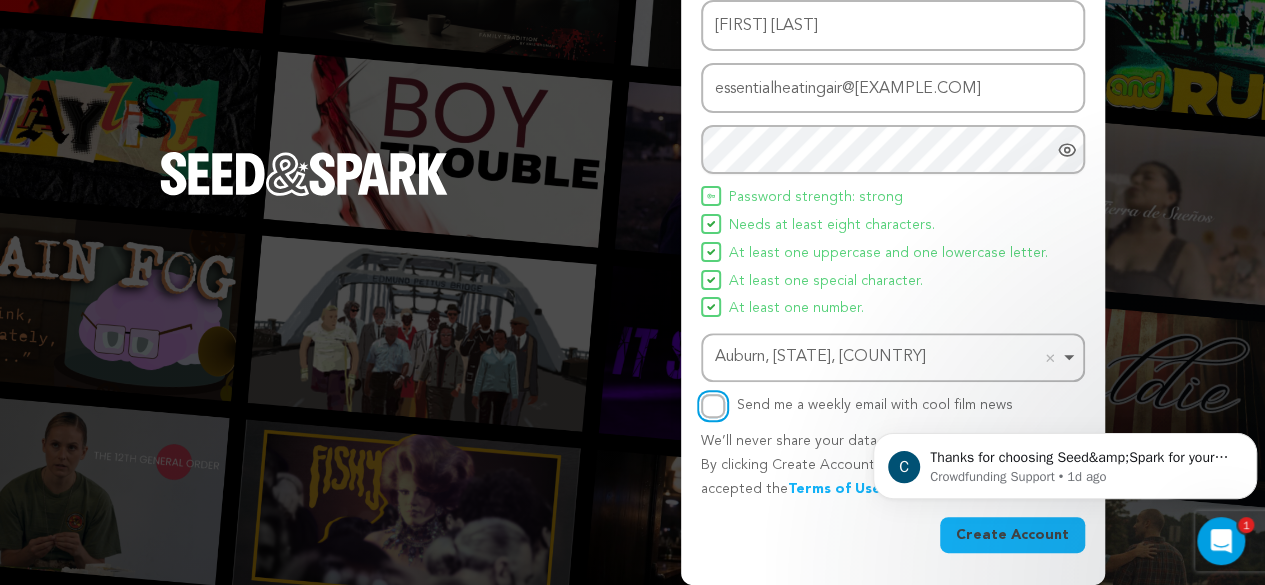 click on "Send me a weekly email with cool film news" at bounding box center (713, 406) 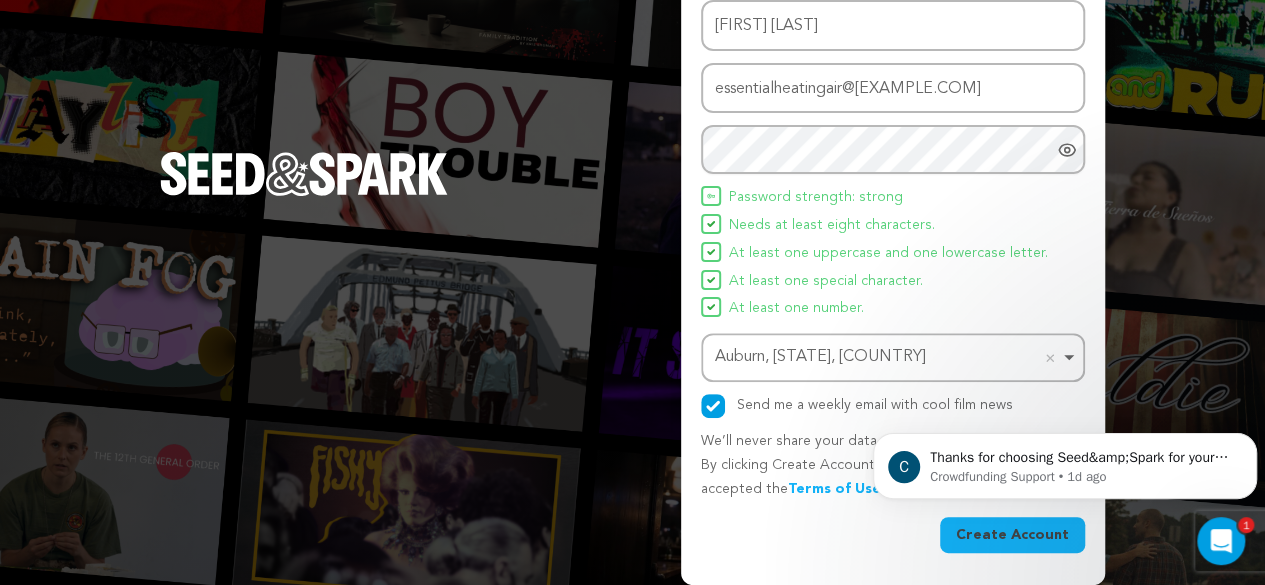 click on "Create Account" at bounding box center [1012, 535] 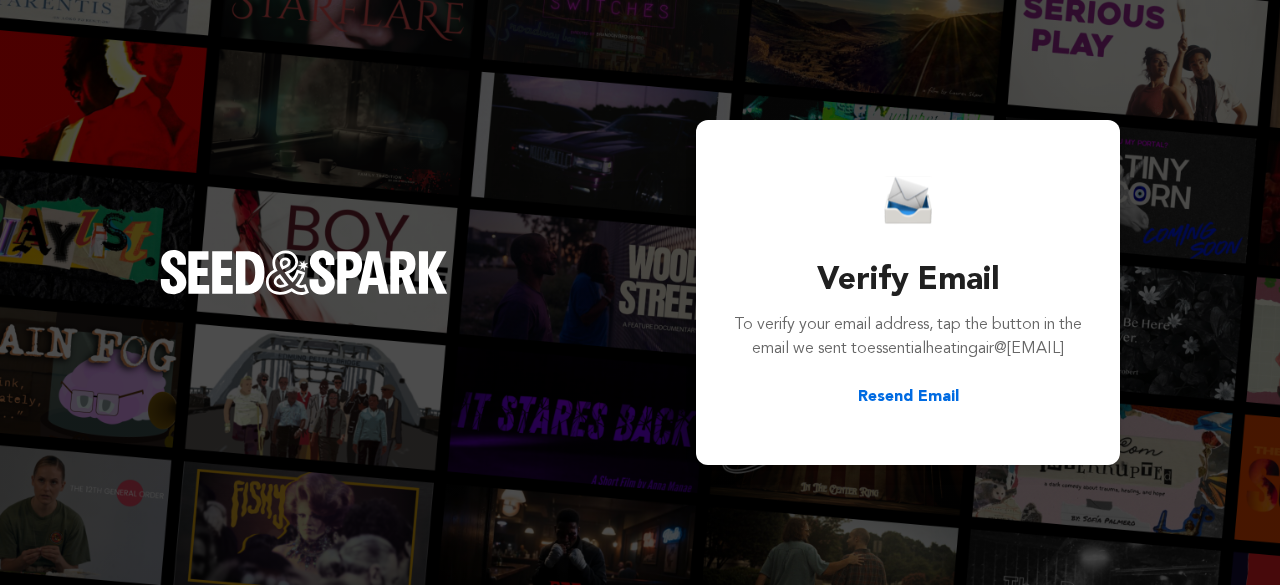 scroll, scrollTop: 0, scrollLeft: 0, axis: both 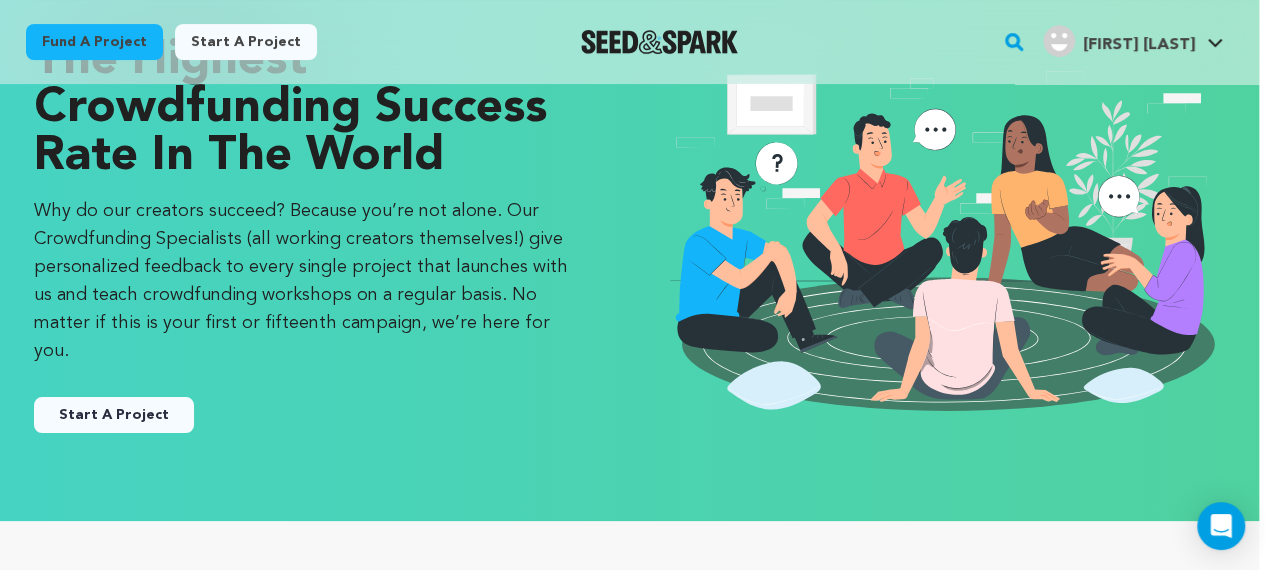 click on "Start A Project" at bounding box center (114, 415) 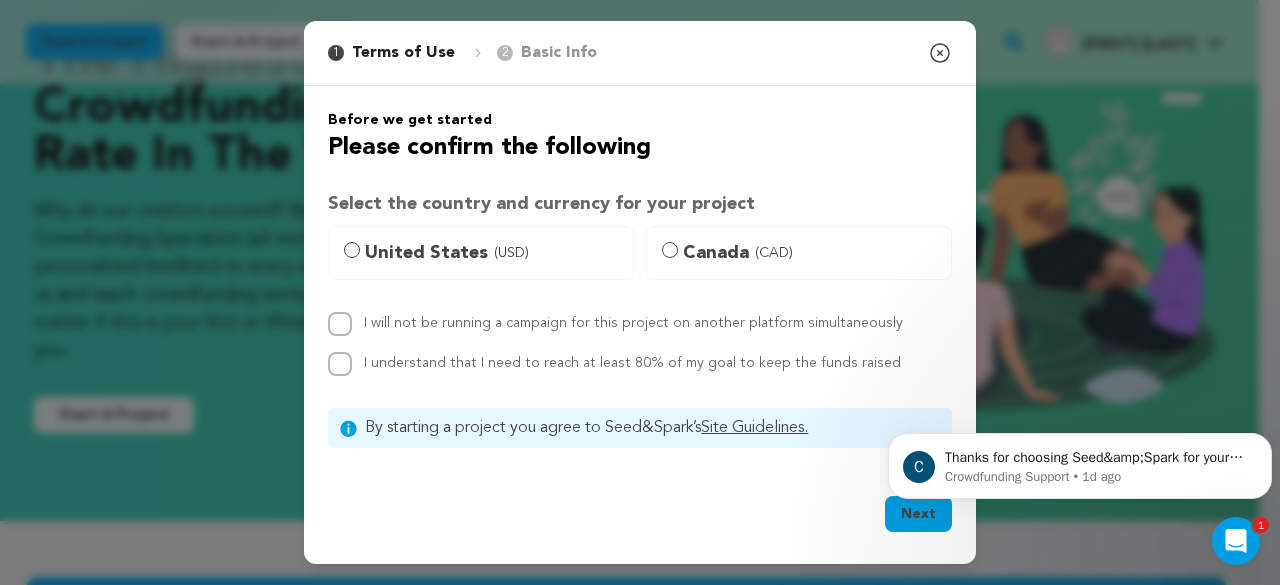 scroll, scrollTop: 0, scrollLeft: 0, axis: both 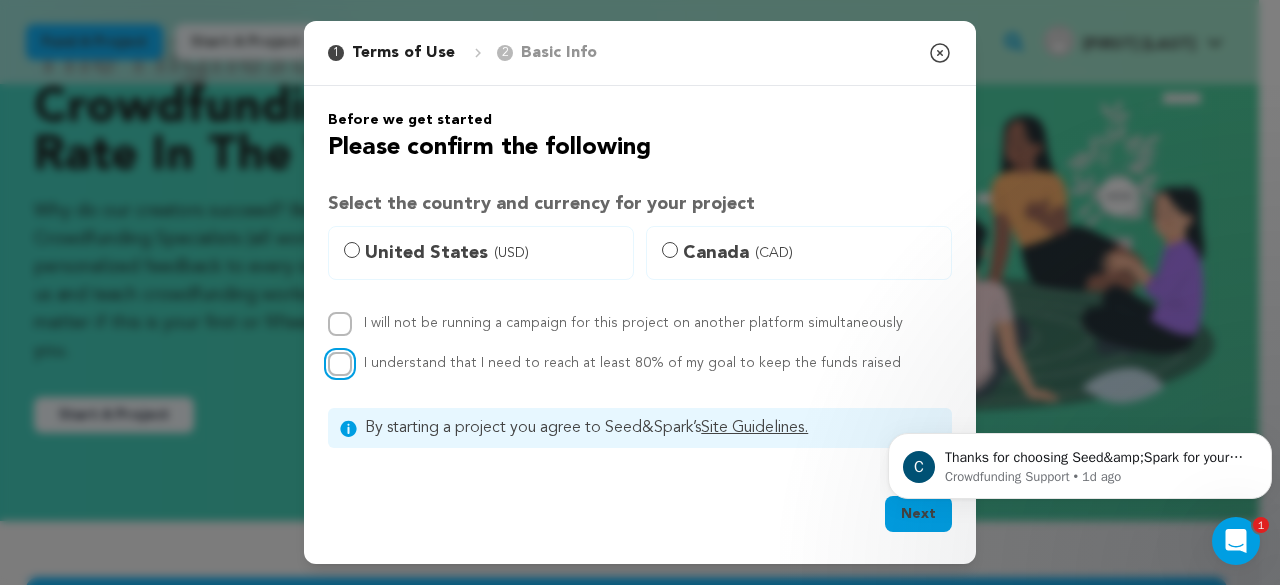 click on "I understand that I need to reach at least 80% of my goal to keep the
funds raised" at bounding box center [340, 364] 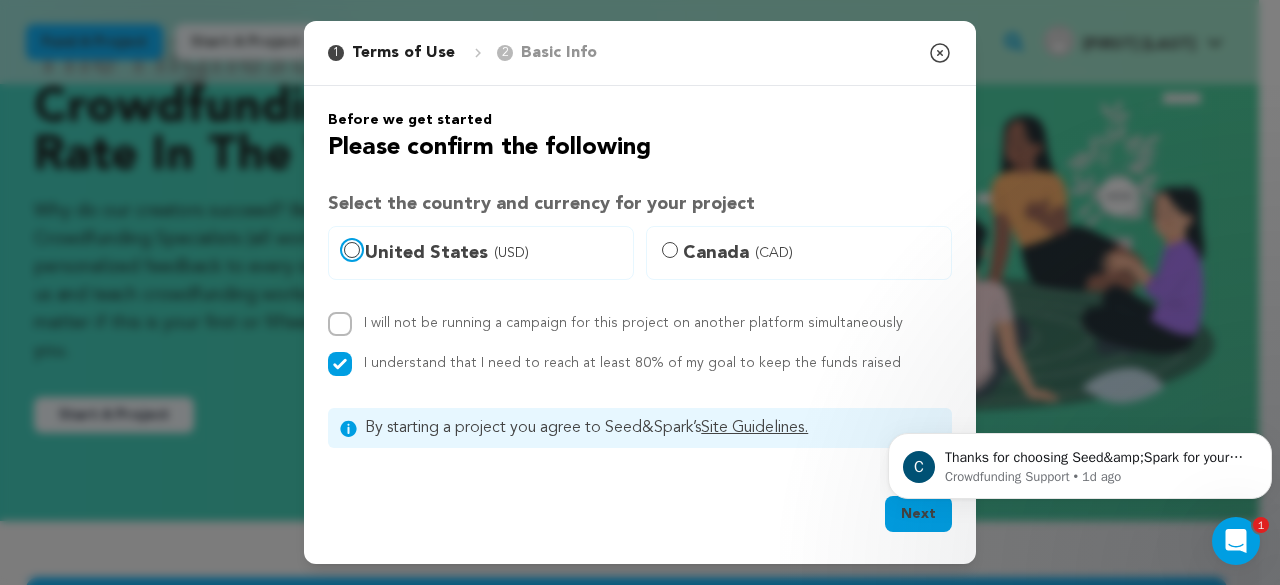 click on "United States
(USD)" at bounding box center (352, 250) 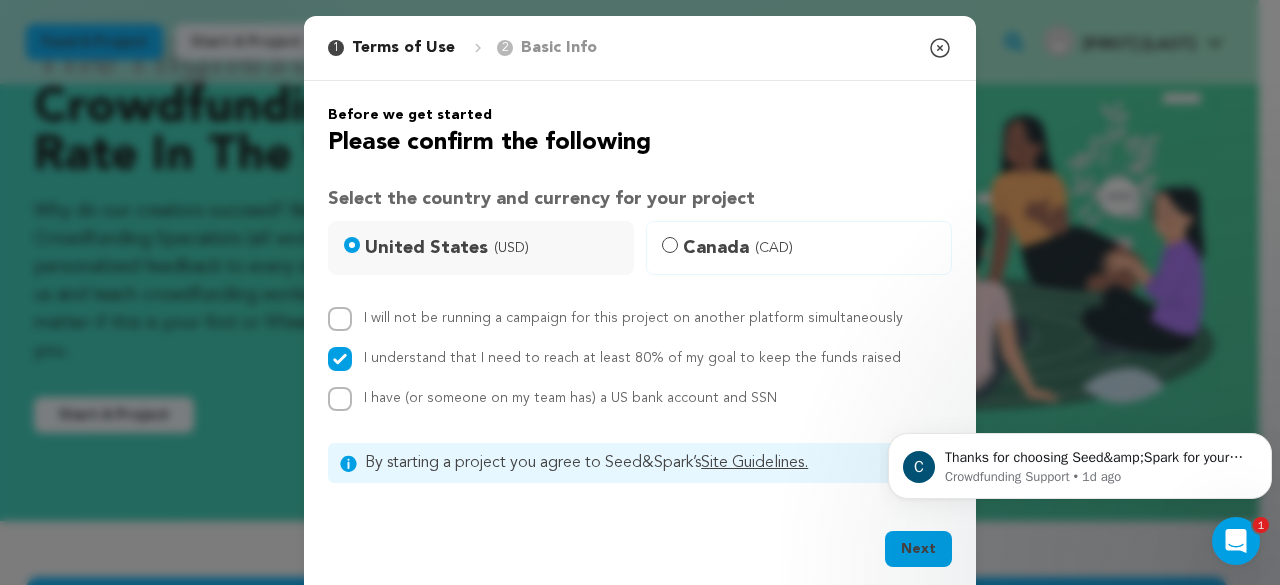 click on "Next" at bounding box center (918, 549) 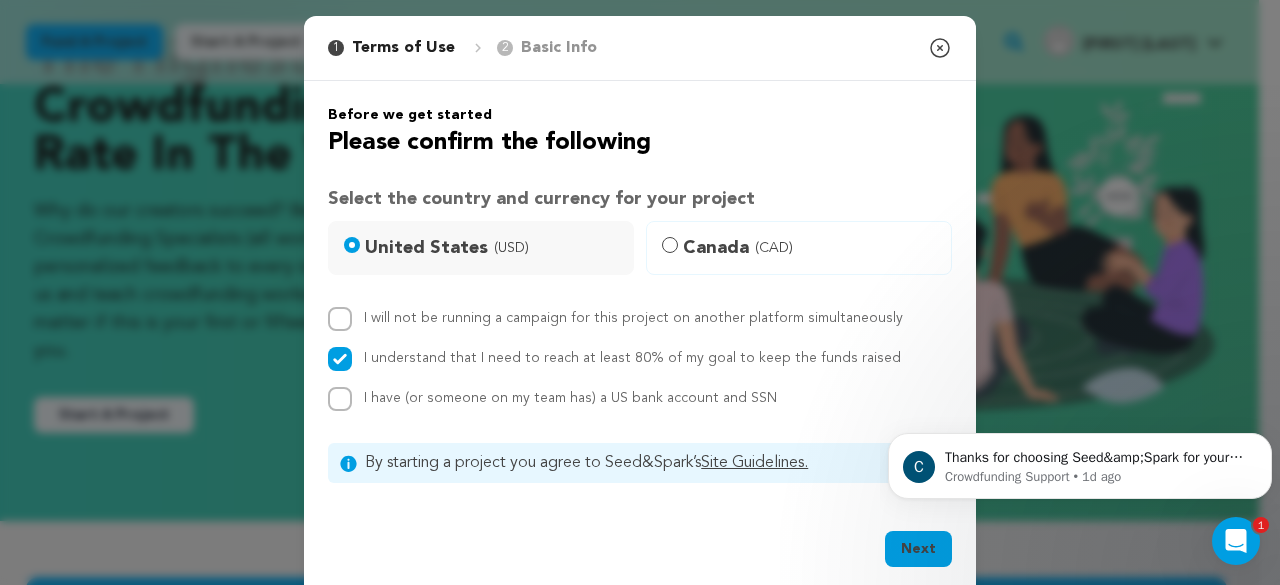 click on "Before we get started
Please confirm the following
Select the country and currency for your project
United States
(USD)
Canada
(CAD)
I will not be running a campaign for this project on another platform
simultaneously
I understand that I need to reach at least 80% of my goal to keep the
funds raised
I have (or someone on my team has) a US bank account and SSN" at bounding box center [640, 294] 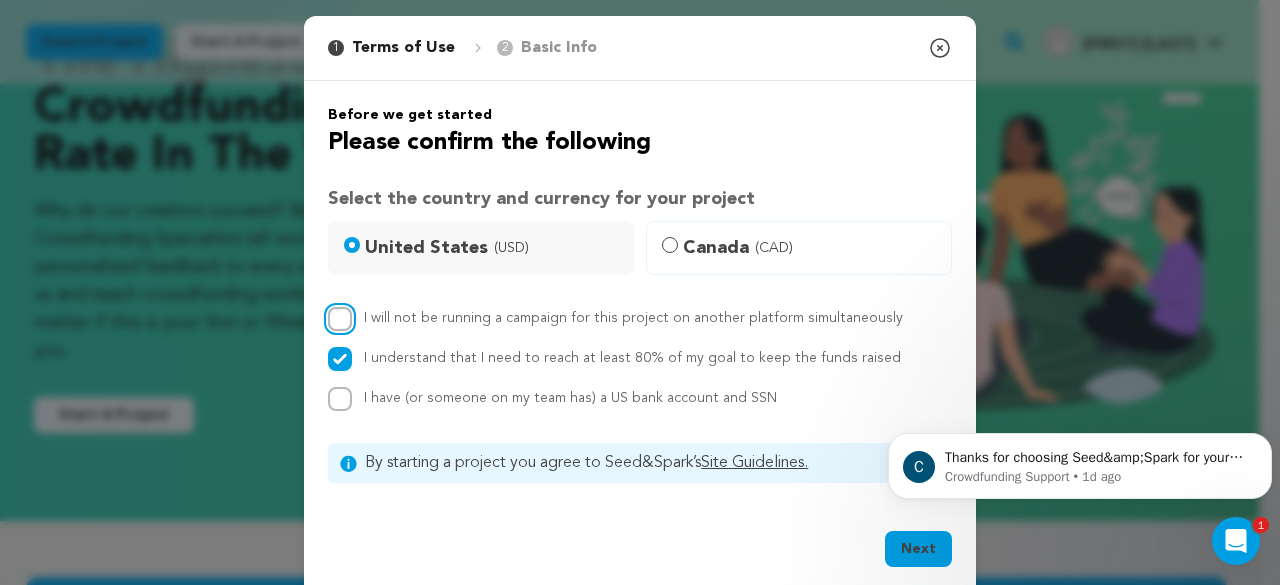 click on "I will not be running a campaign for this project on another platform
simultaneously" at bounding box center [340, 319] 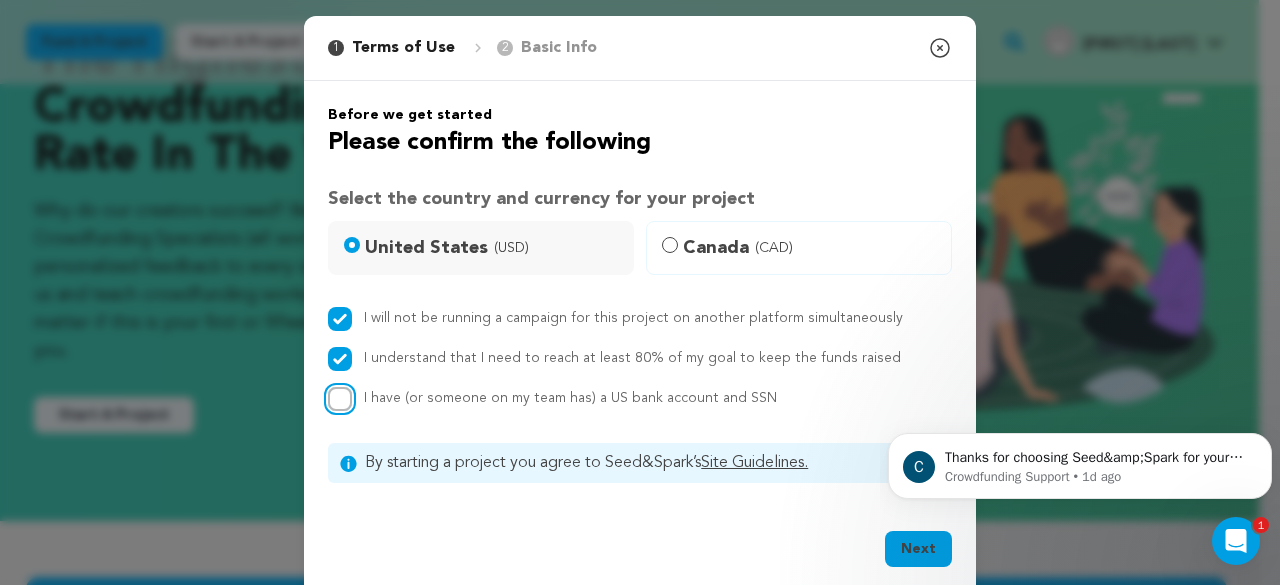 click on "I have (or someone on my team has) a US bank account and SSN" at bounding box center [340, 399] 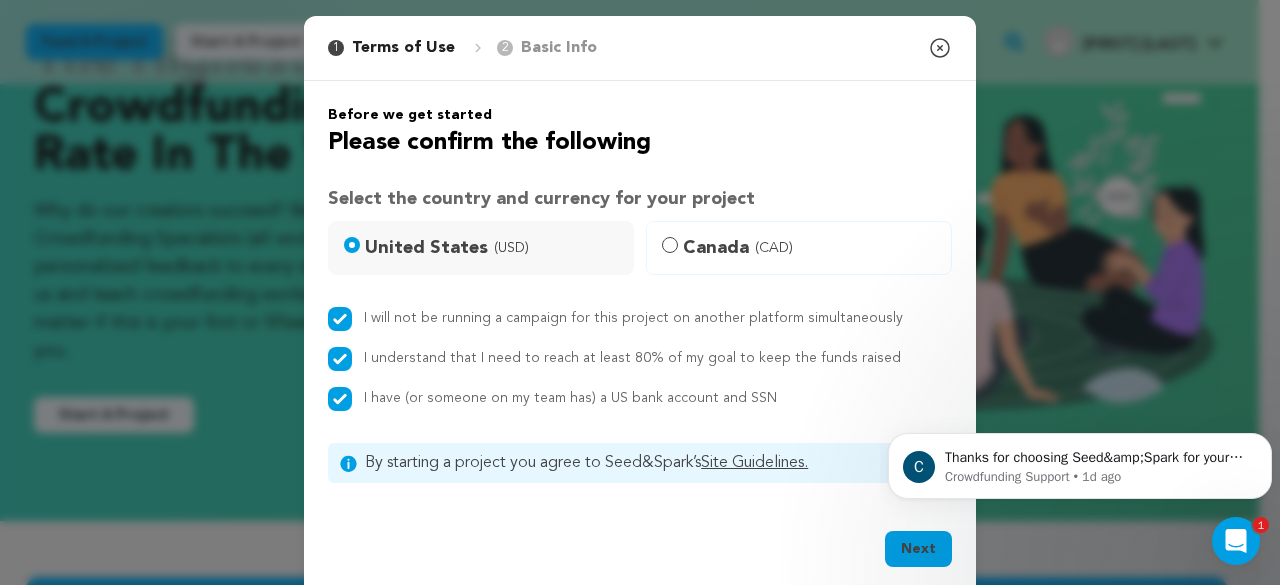 click on "Next" at bounding box center [918, 549] 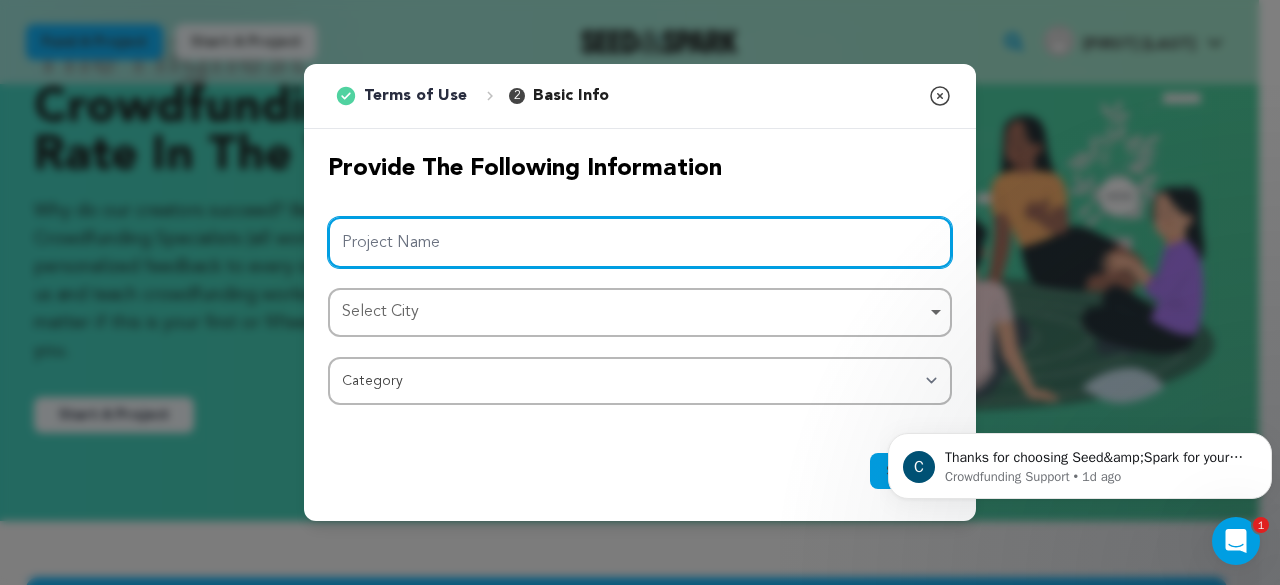 click on "Project Name" at bounding box center [640, 242] 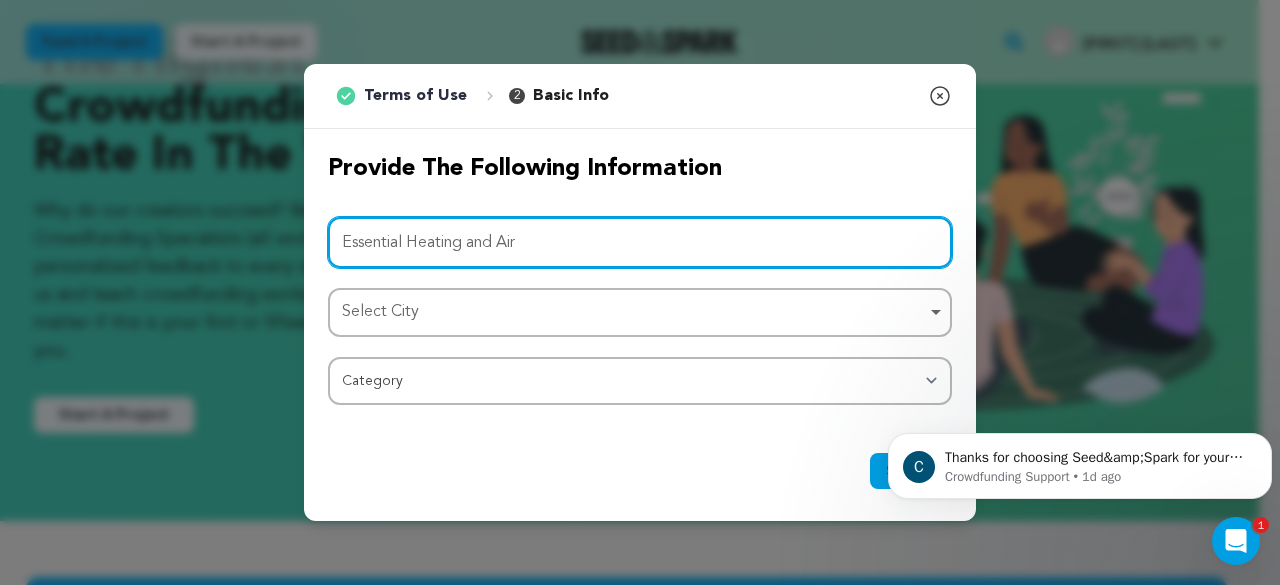 type on "Essential Heating and Air" 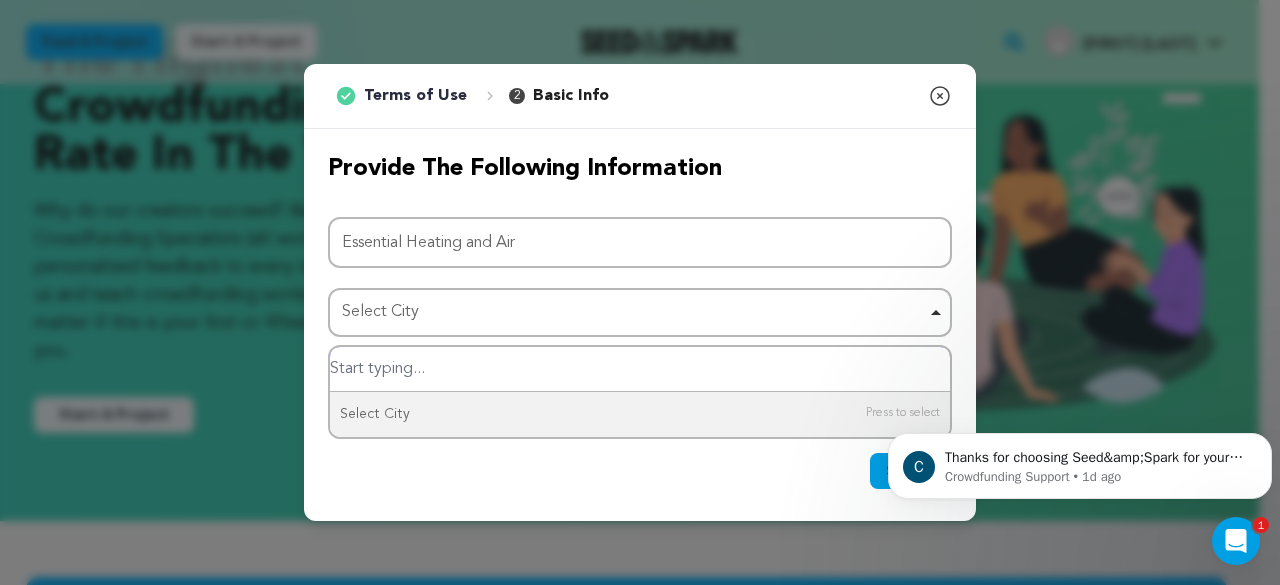 paste on "Auburn" 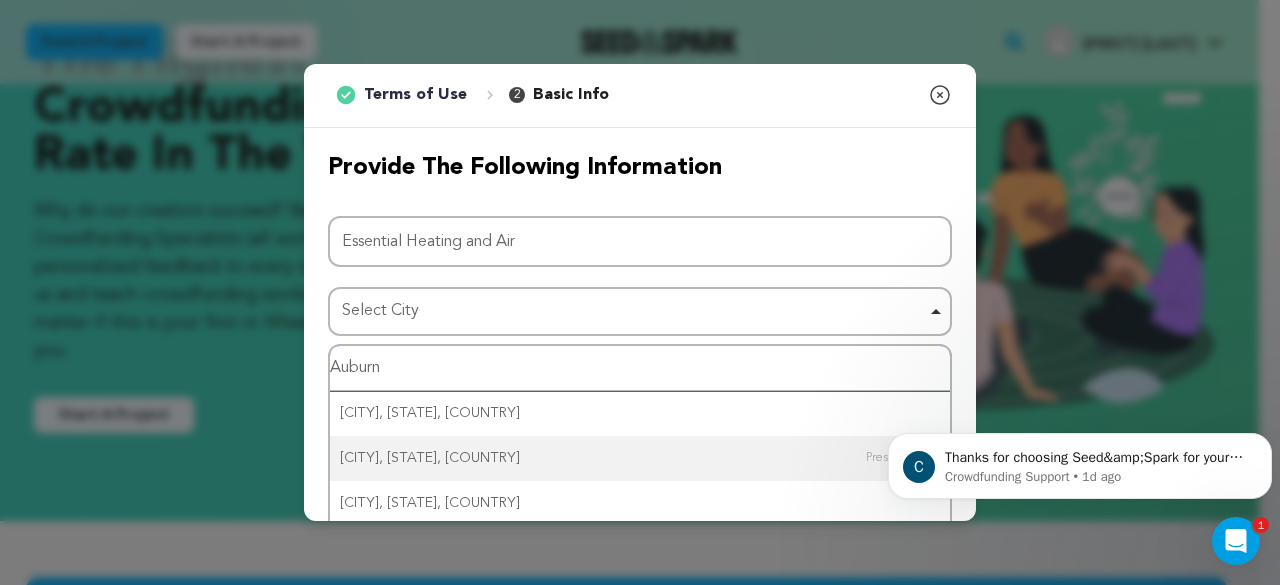 scroll, scrollTop: 53, scrollLeft: 0, axis: vertical 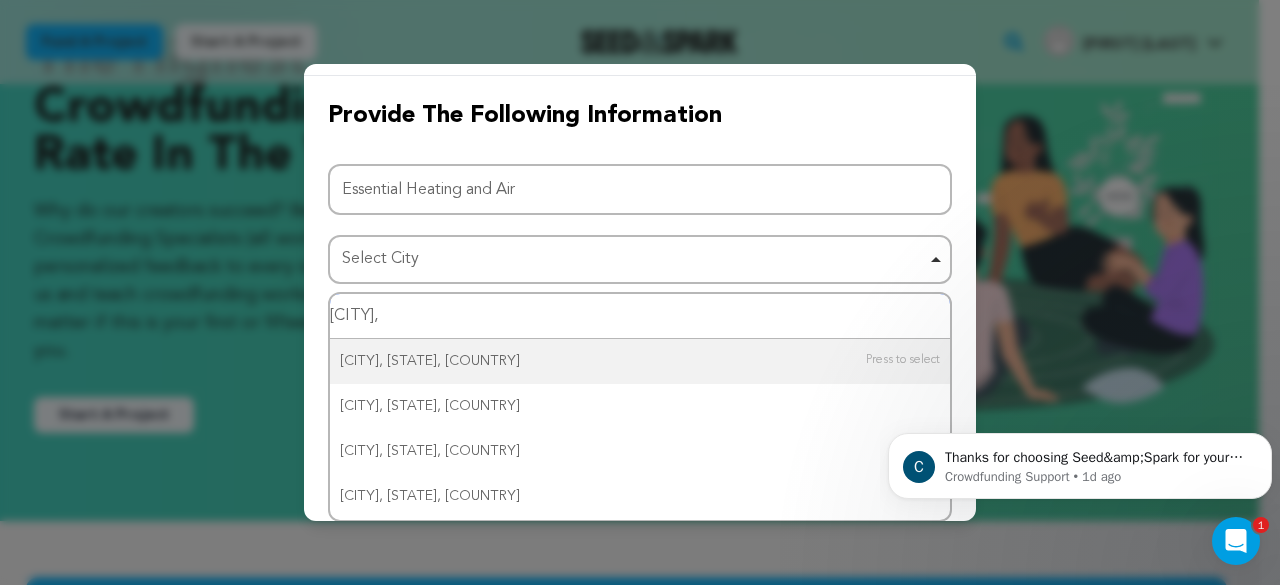 type on "Auburn, W" 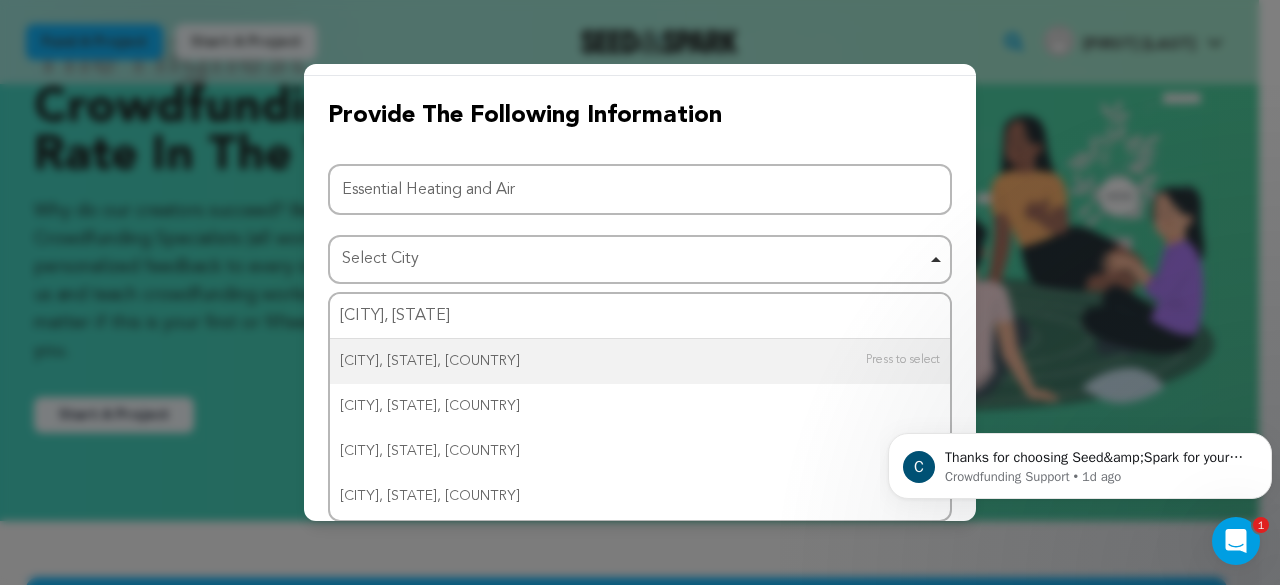 type 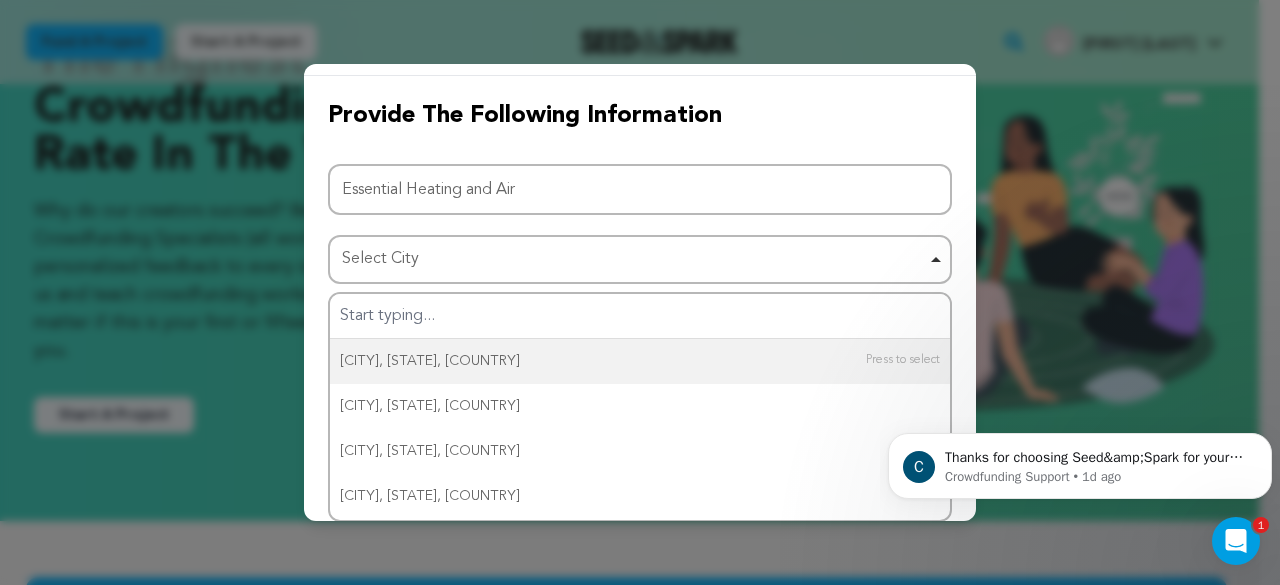 scroll, scrollTop: 0, scrollLeft: 0, axis: both 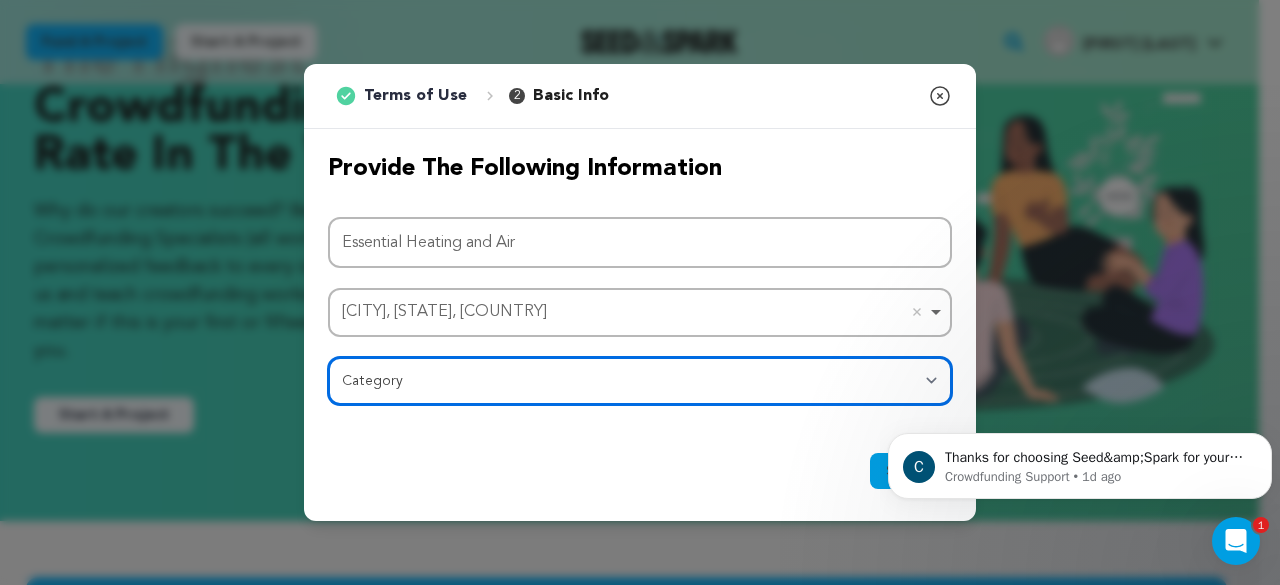click on "Category
Film Feature
Film Short
Series
Film Festival
Company
Music Video
VR Experience
Comics
Artist Residency
Art & Photography
Collective
Dance
Games
Music
Radio & Podcasts
Orgs & Companies
Writing & Publishing
Venue & Spaces
Theatre" at bounding box center [640, 381] 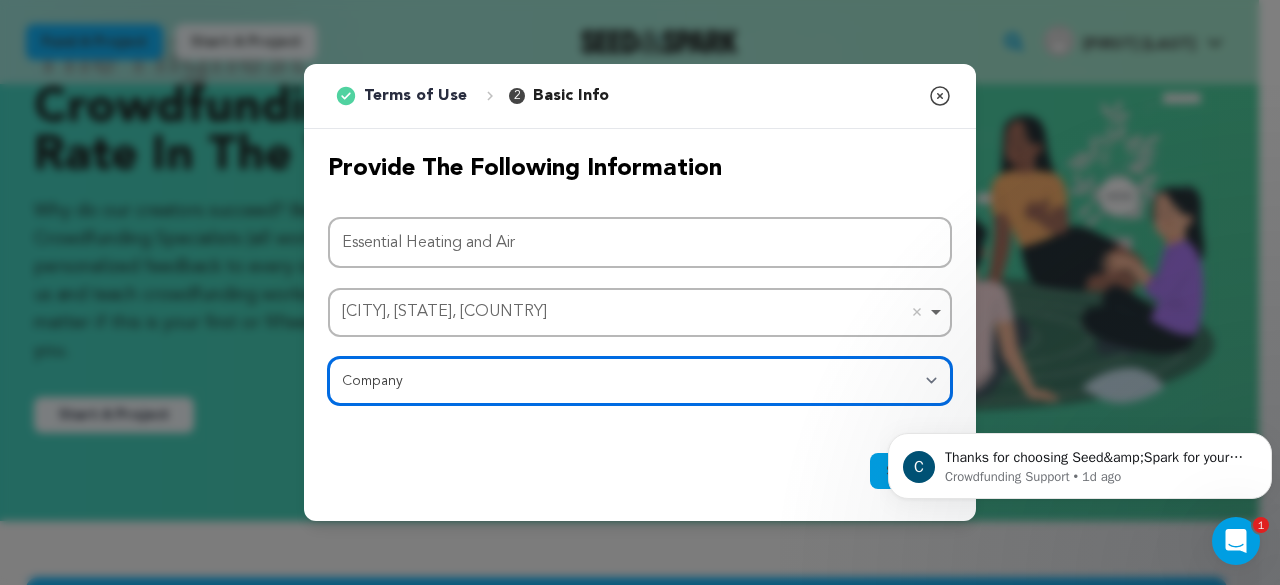 click on "Category
Film Feature
Film Short
Series
Film Festival
Company
Music Video
VR Experience
Comics
Artist Residency
Art & Photography
Collective
Dance
Games
Music
Radio & Podcasts
Orgs & Companies
Writing & Publishing
Venue & Spaces
Theatre" at bounding box center (640, 381) 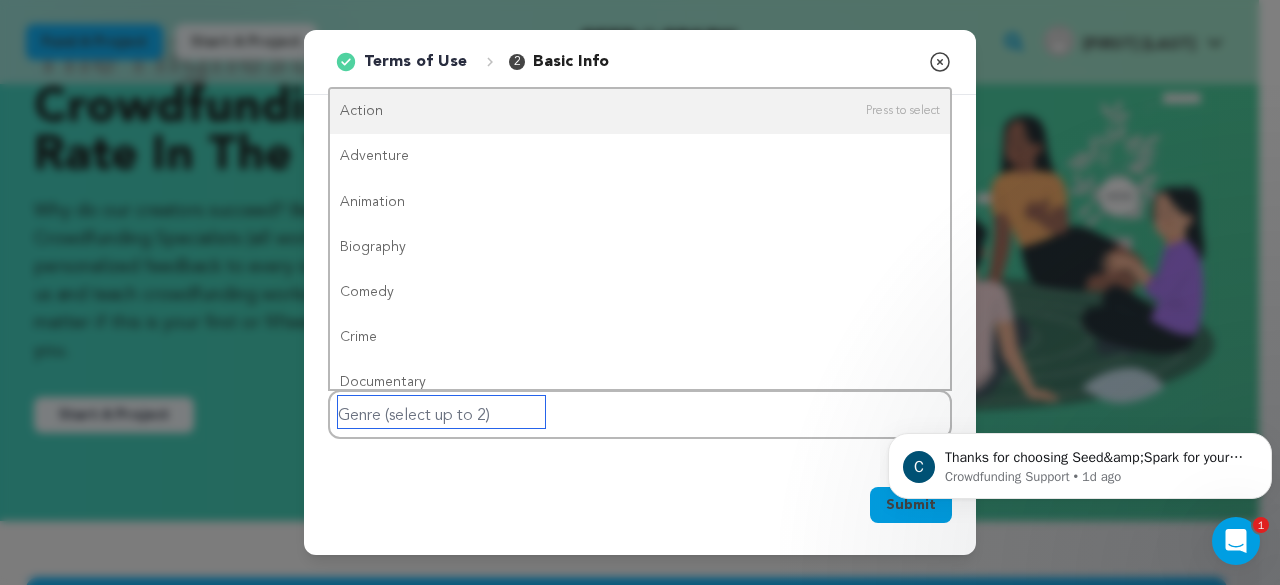 click at bounding box center (441, 412) 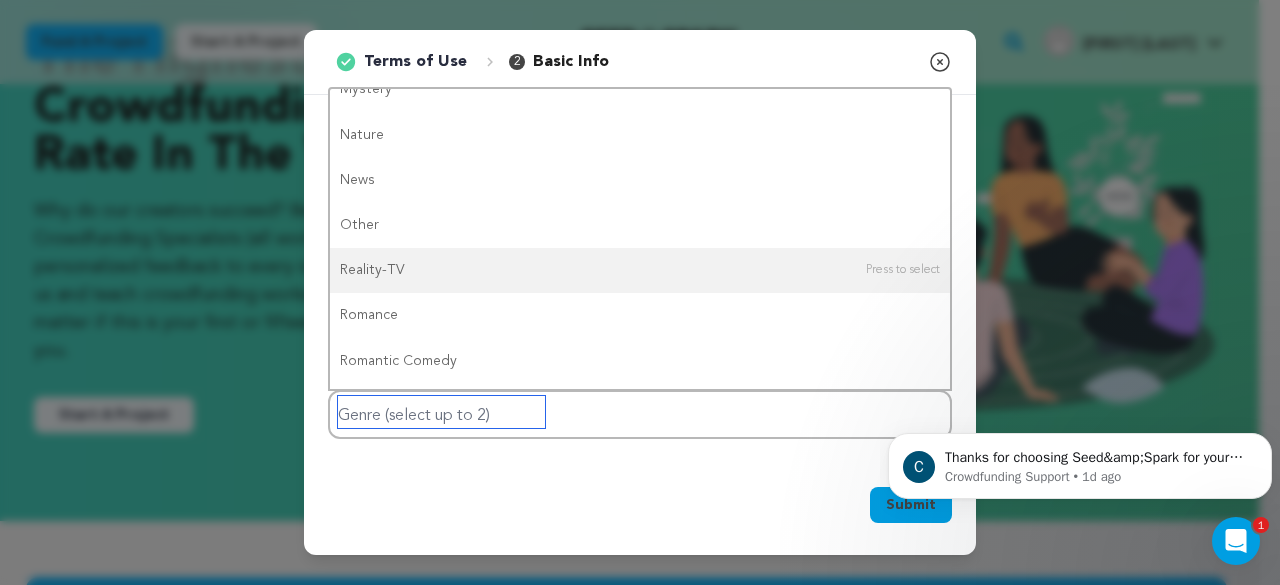 scroll, scrollTop: 1017, scrollLeft: 0, axis: vertical 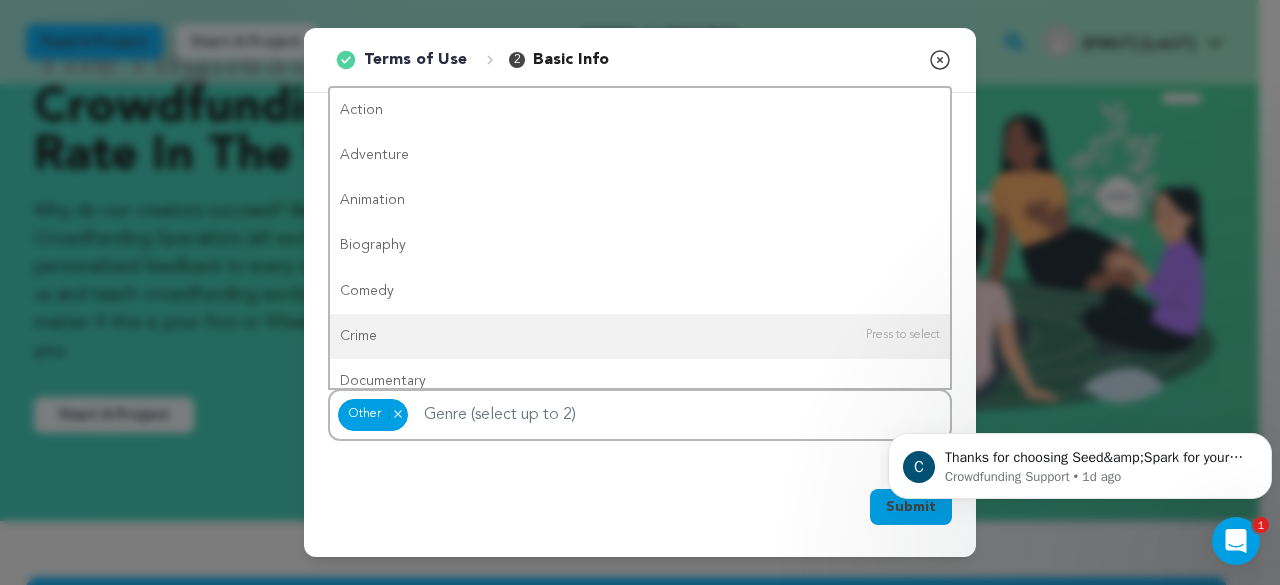 click on "C Thanks for choosing Seed&amp;Spark for your project! If you have any questions as you go, just let us know.  A gentle reminder Seed&amp;Spark is a small (and mighty!) team of lovely humans. As of May 2, 2022, Seed&amp;Spark transitioned to a 4 Day Work Week, working Monday through Thursday, with Fridays off. Crowdfunding Support • 1d ago" at bounding box center (1080, 461) 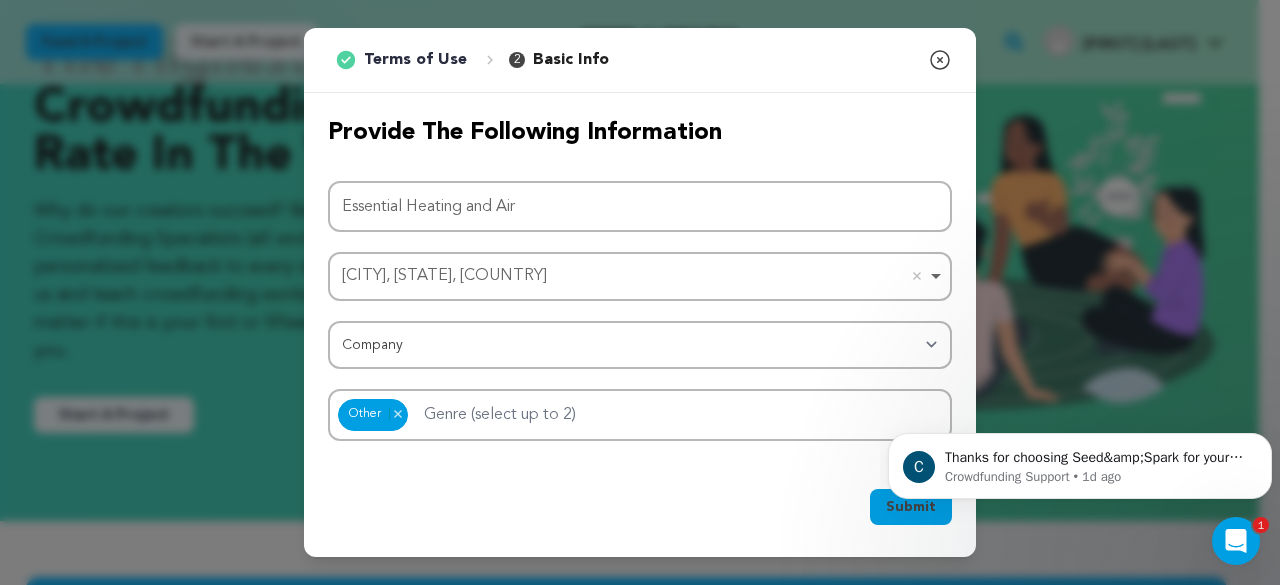 click on "C Thanks for choosing Seed&amp;Spark for your project! If you have any questions as you go, just let us know.  A gentle reminder Seed&amp;Spark is a small (and mighty!) team of lovely humans. As of May 2, 2022, Seed&amp;Spark transitioned to a 4 Day Work Week, working Monday through Thursday, with Fridays off. Crowdfunding Support • 1d ago" at bounding box center [1080, 461] 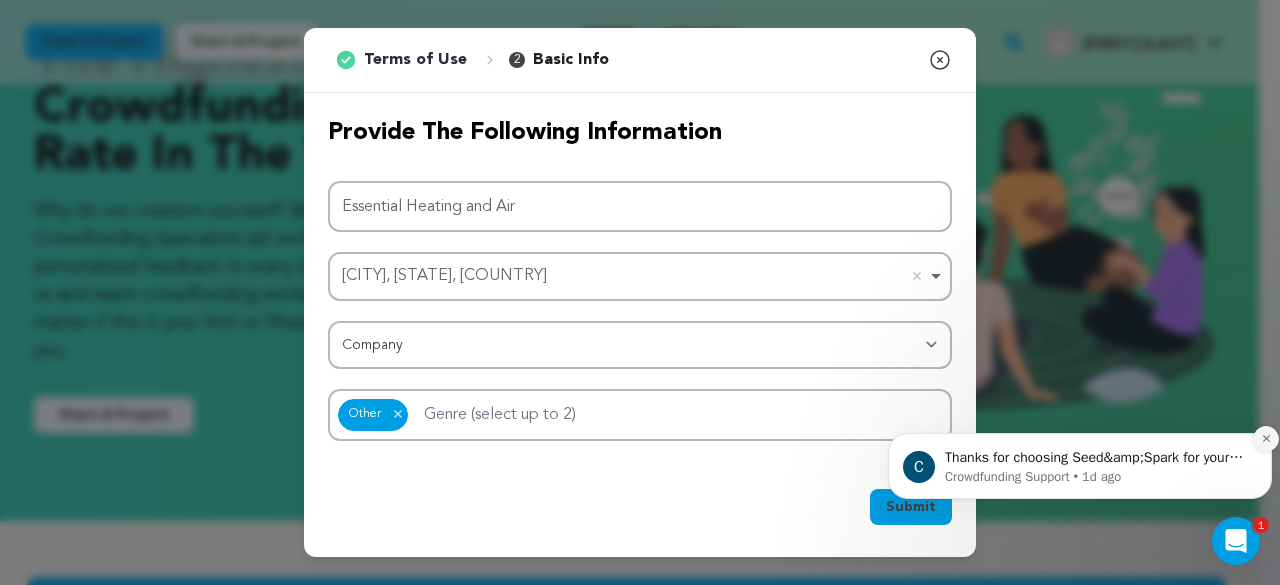 click 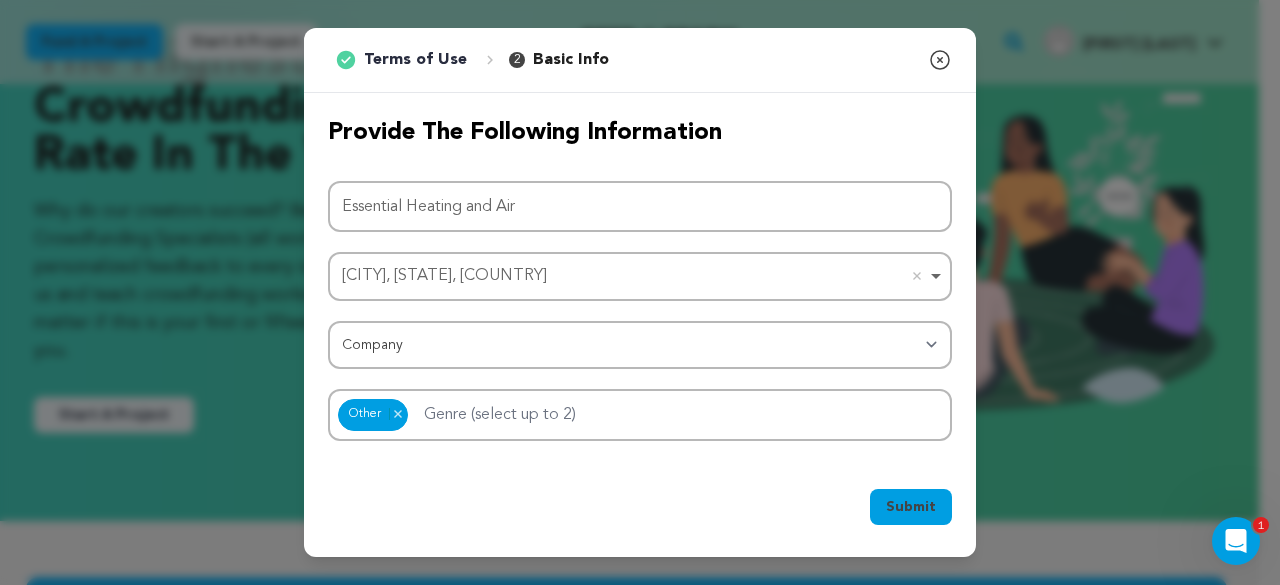 click on "Submit" at bounding box center [911, 507] 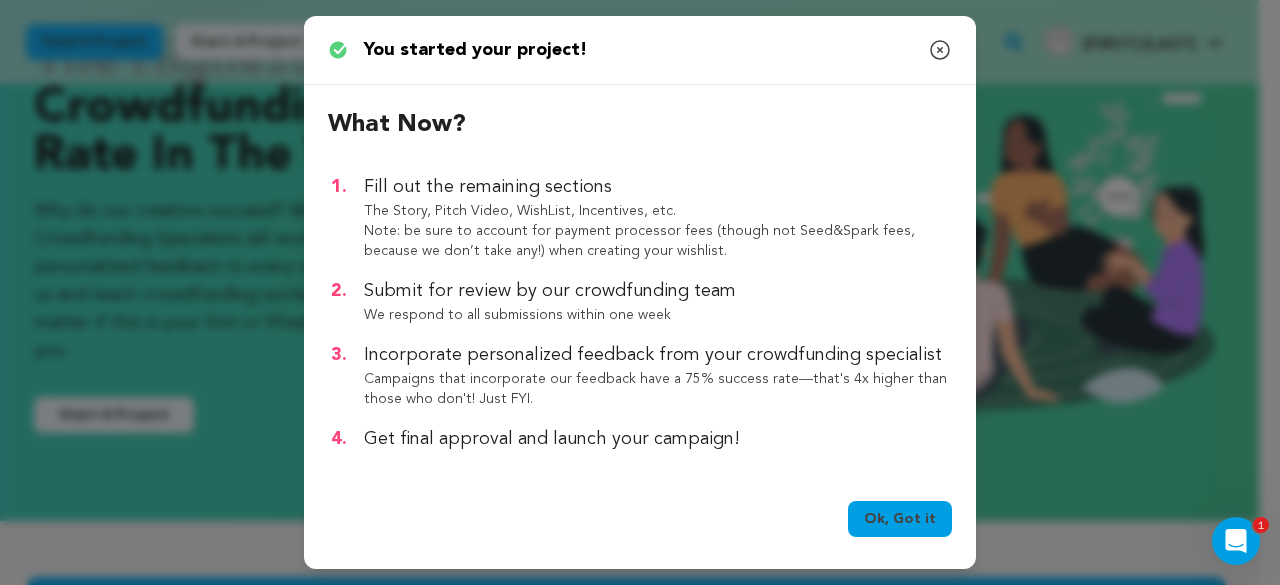click on "Ok, Got it" at bounding box center (900, 519) 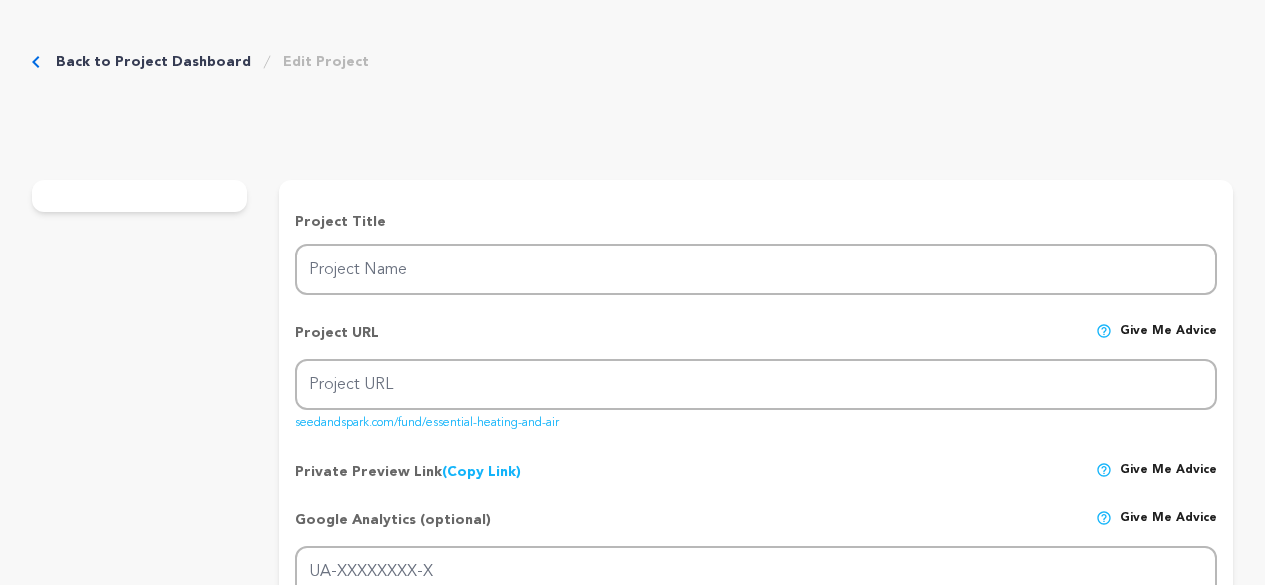 scroll, scrollTop: 0, scrollLeft: 0, axis: both 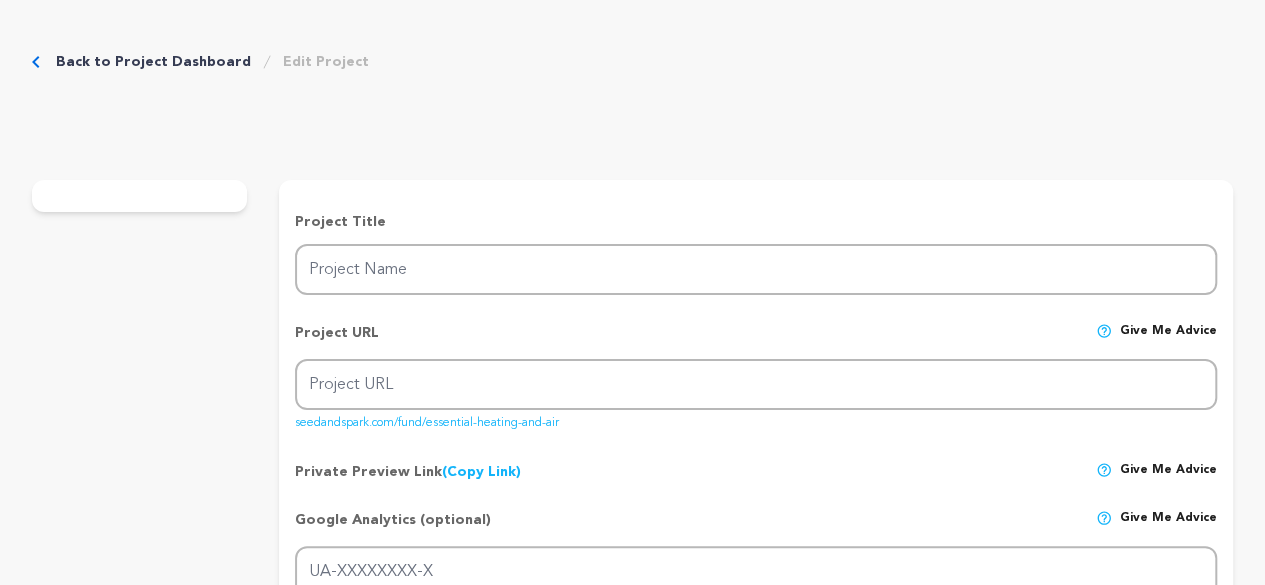 type on "Essential Heating and Air" 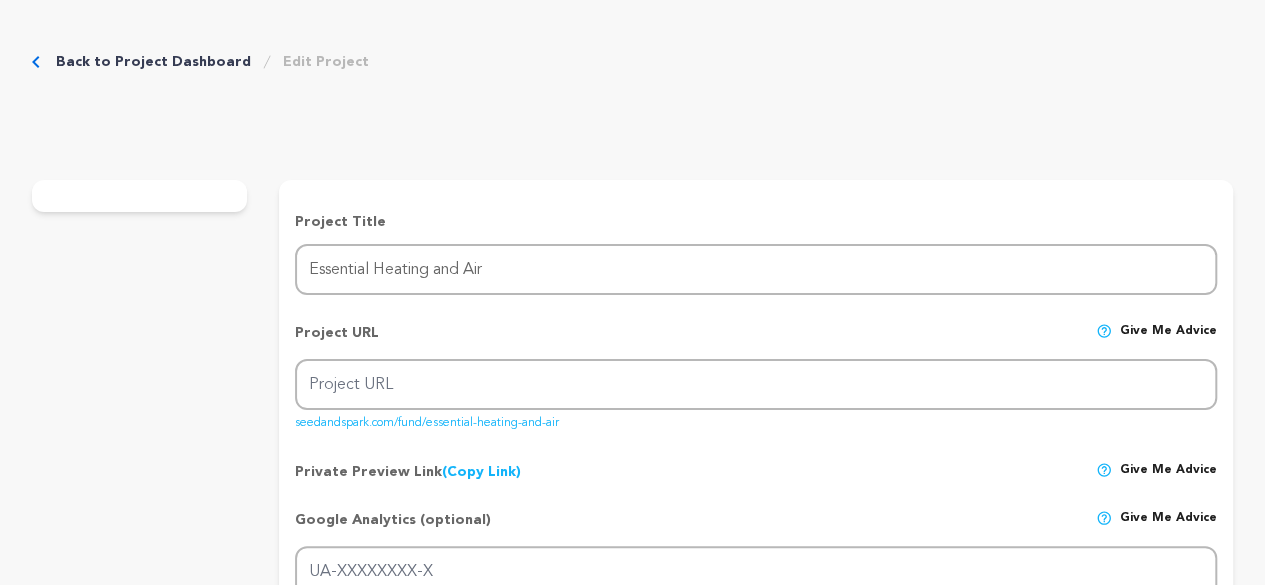 type on "essential-heating-and-air" 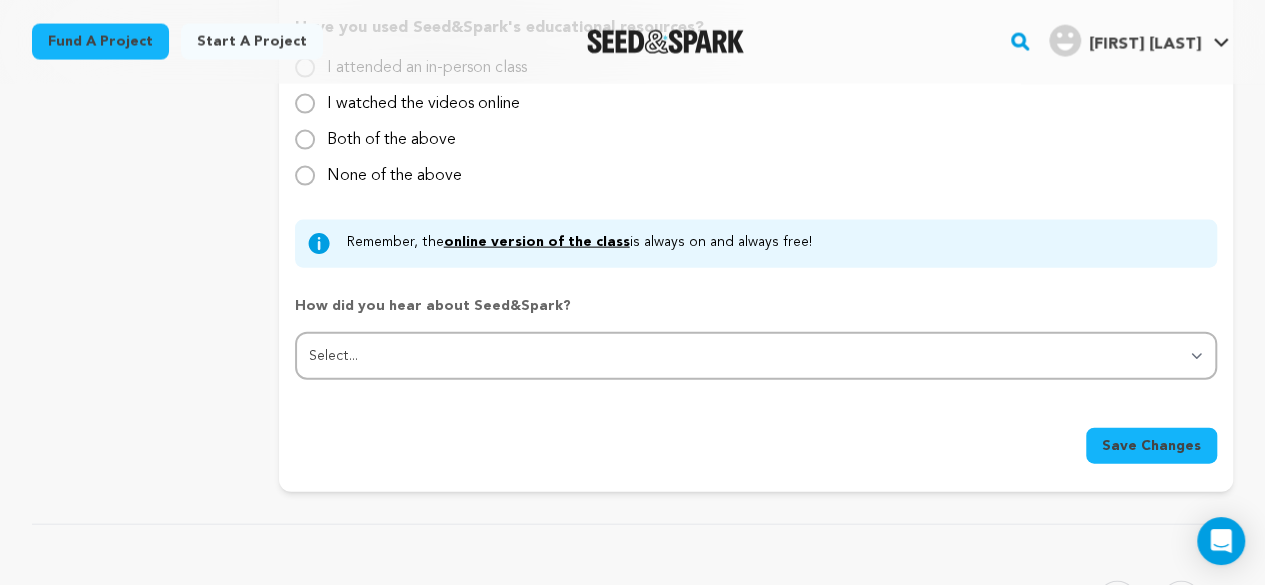 scroll, scrollTop: 2111, scrollLeft: 0, axis: vertical 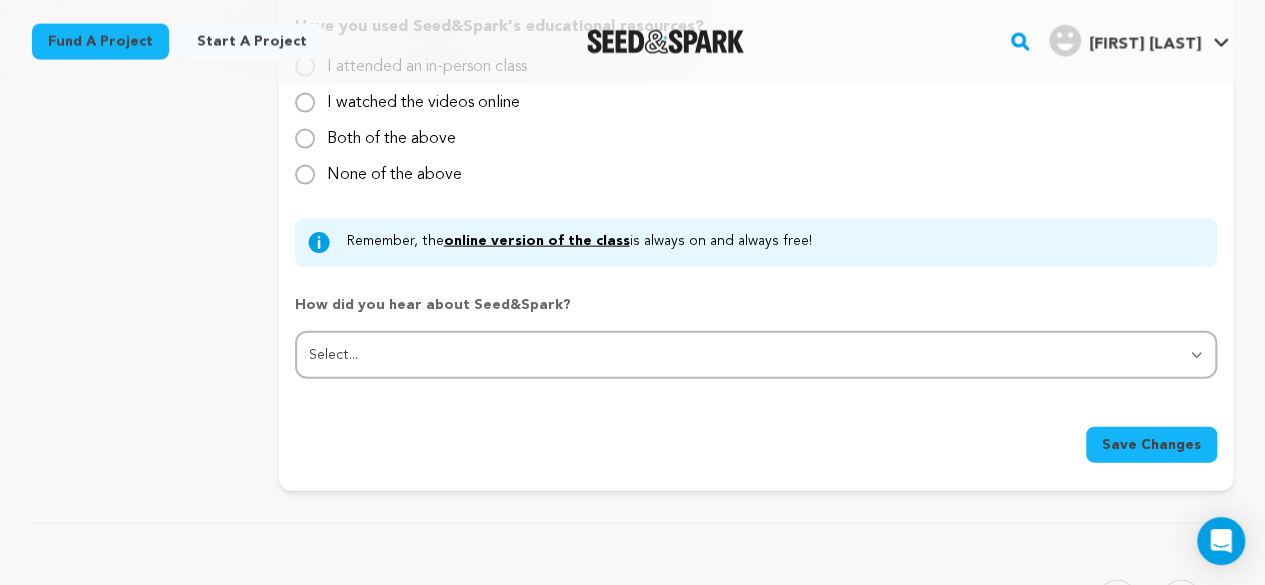click on "Save Changes" at bounding box center (1151, 445) 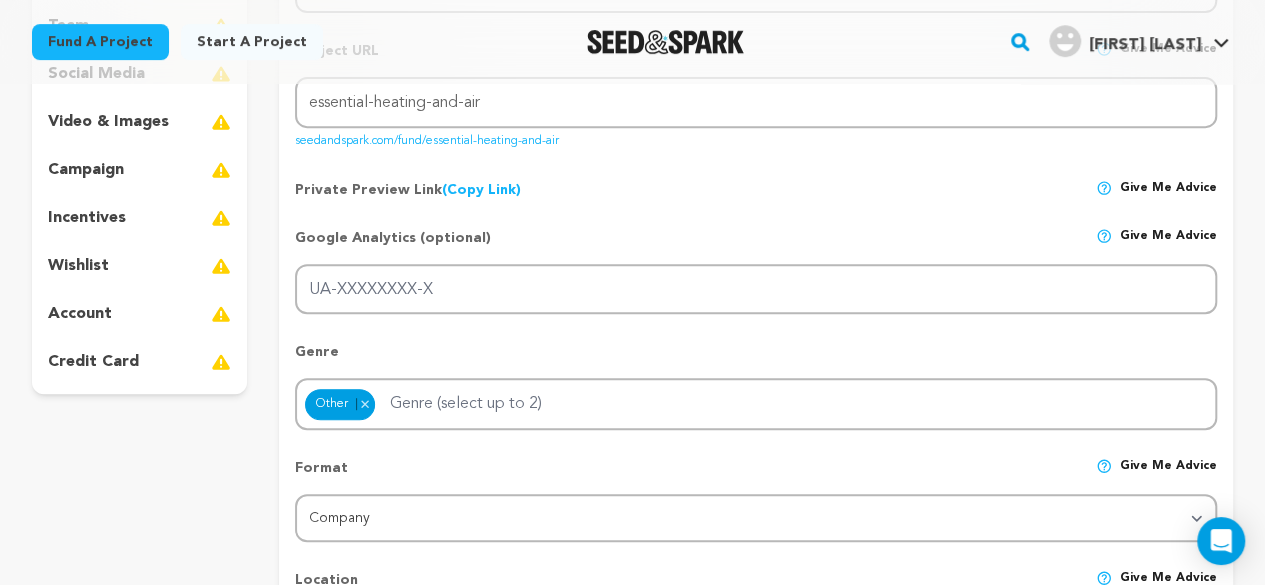 scroll, scrollTop: 349, scrollLeft: 0, axis: vertical 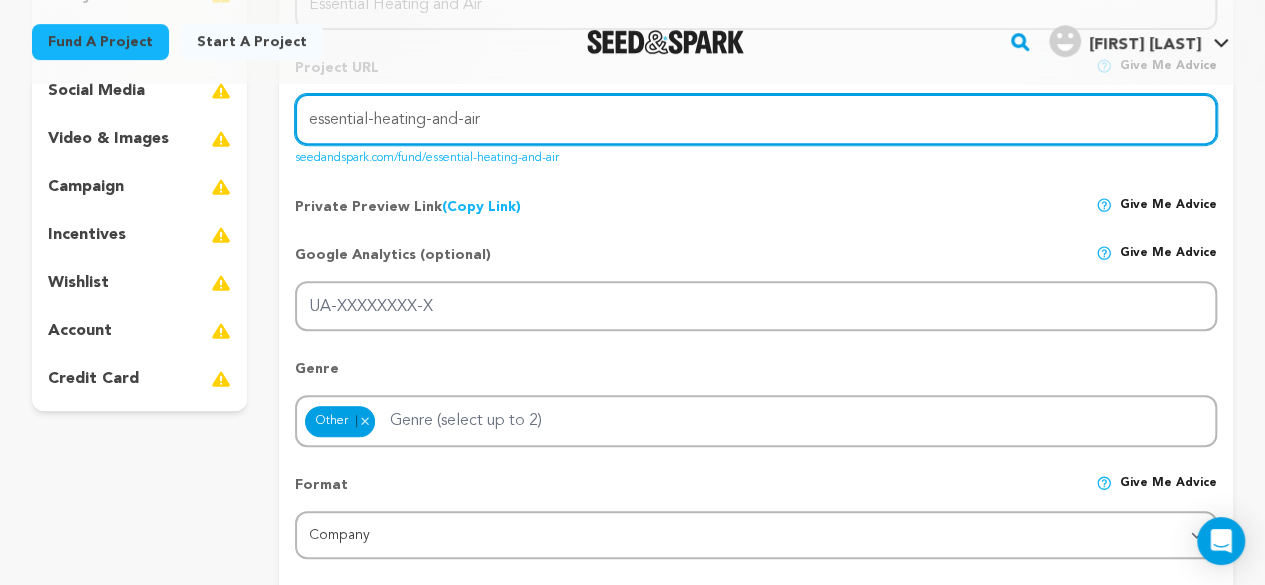click on "essential-heating-and-air" at bounding box center (756, 119) 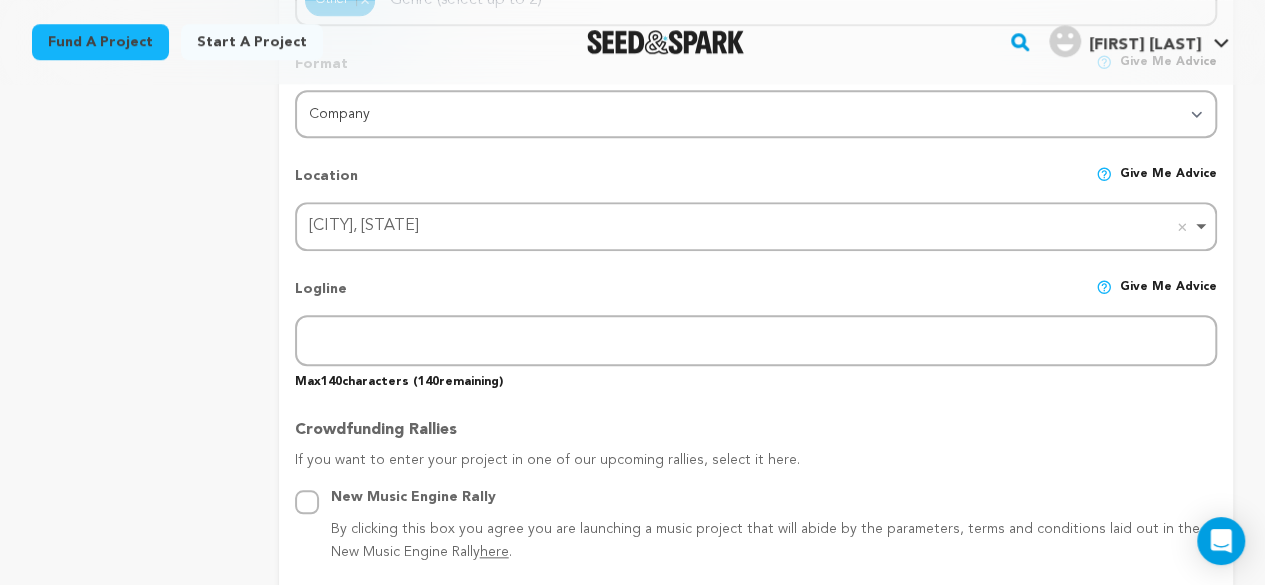 scroll, scrollTop: 776, scrollLeft: 0, axis: vertical 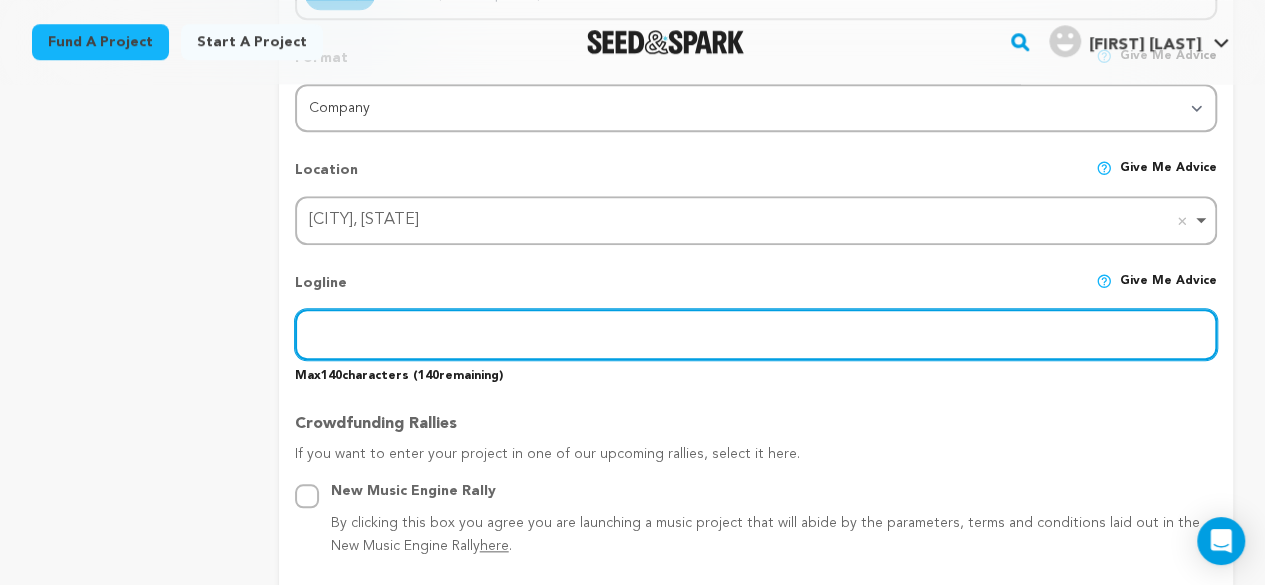 click at bounding box center [756, 334] 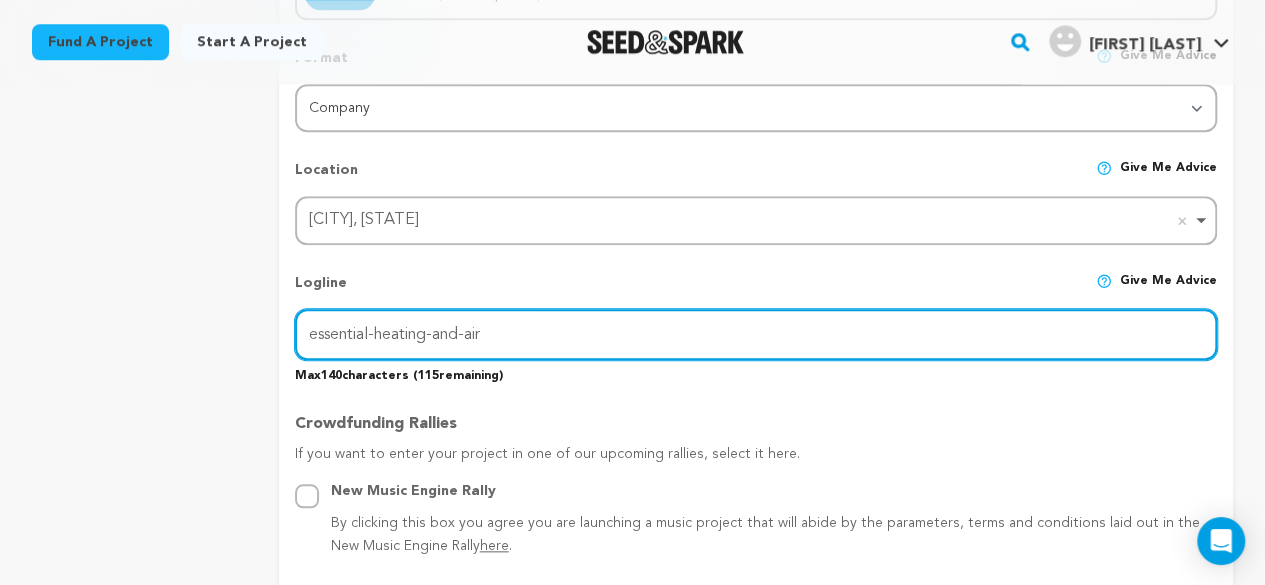 scroll, scrollTop: 1118, scrollLeft: 0, axis: vertical 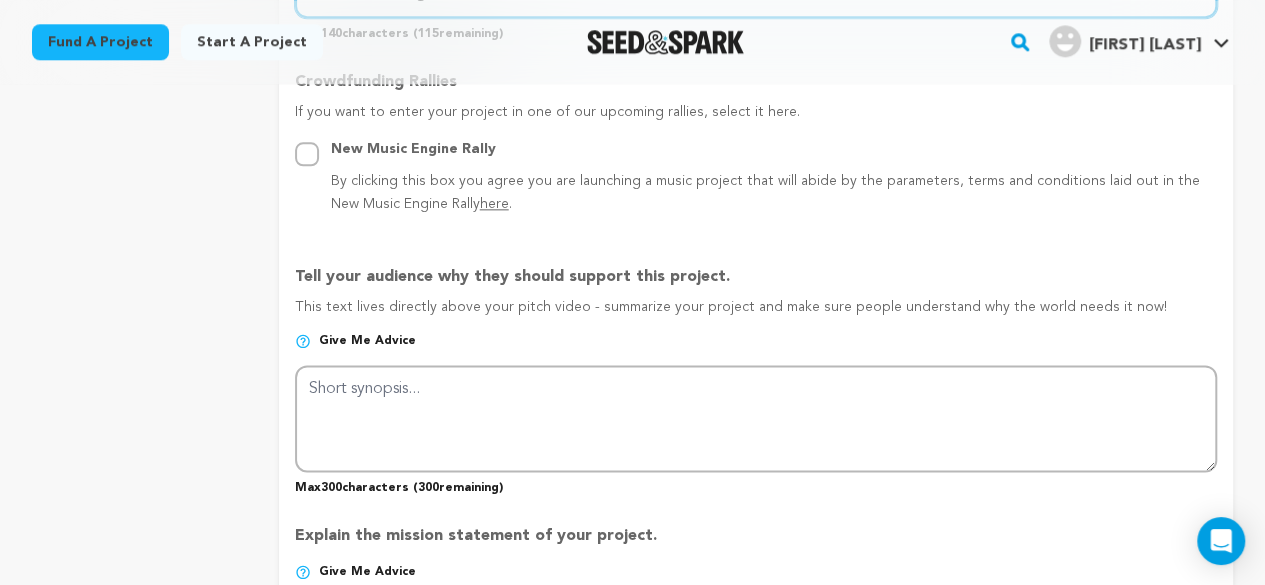 type on "essential-heating-and-air" 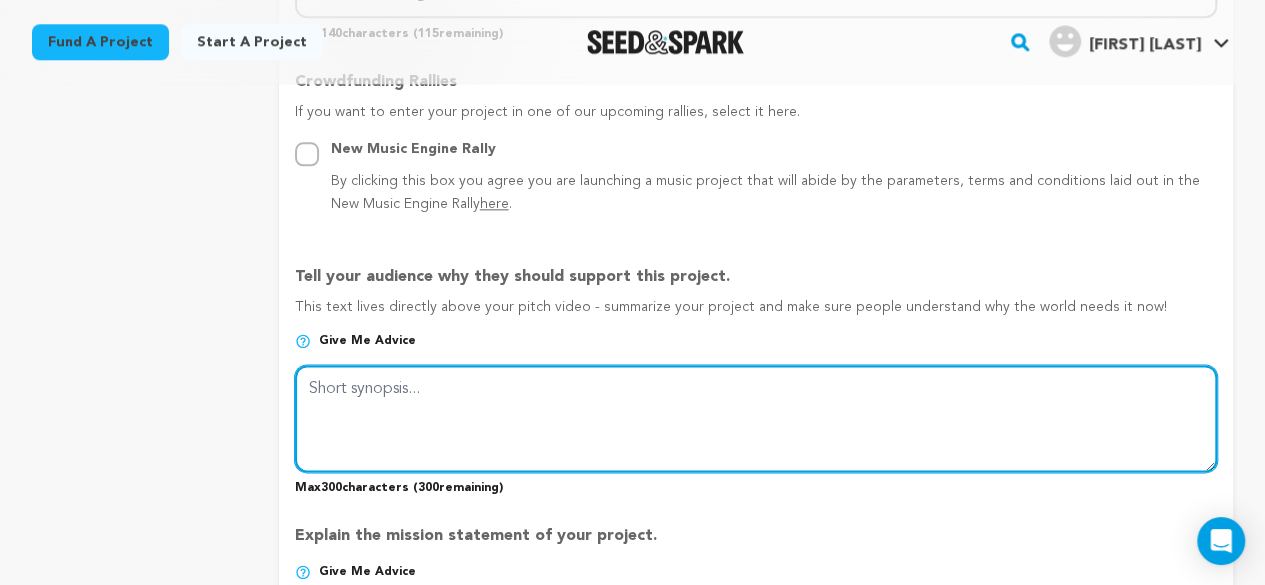 click at bounding box center [756, 418] 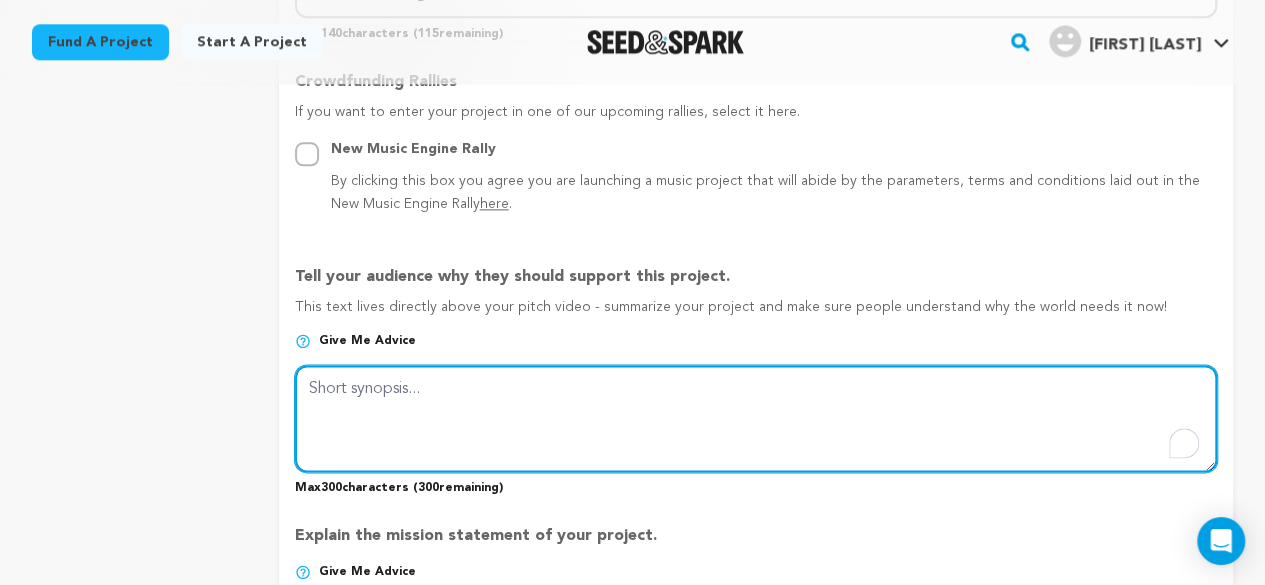 paste on "essential-heating-and-air" 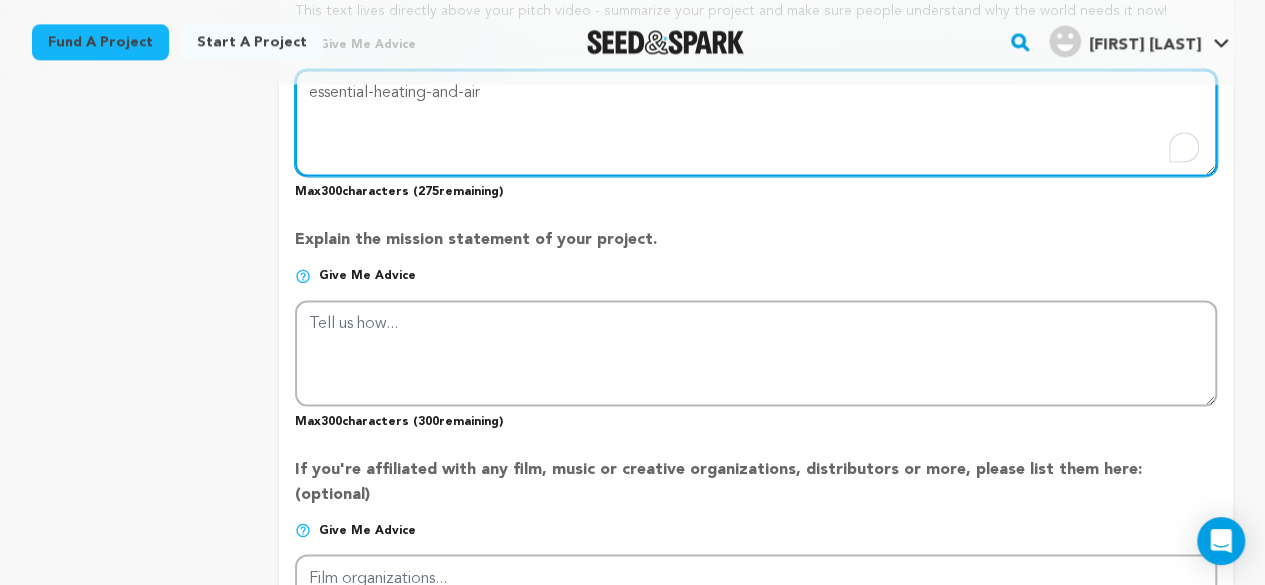 scroll, scrollTop: 1416, scrollLeft: 0, axis: vertical 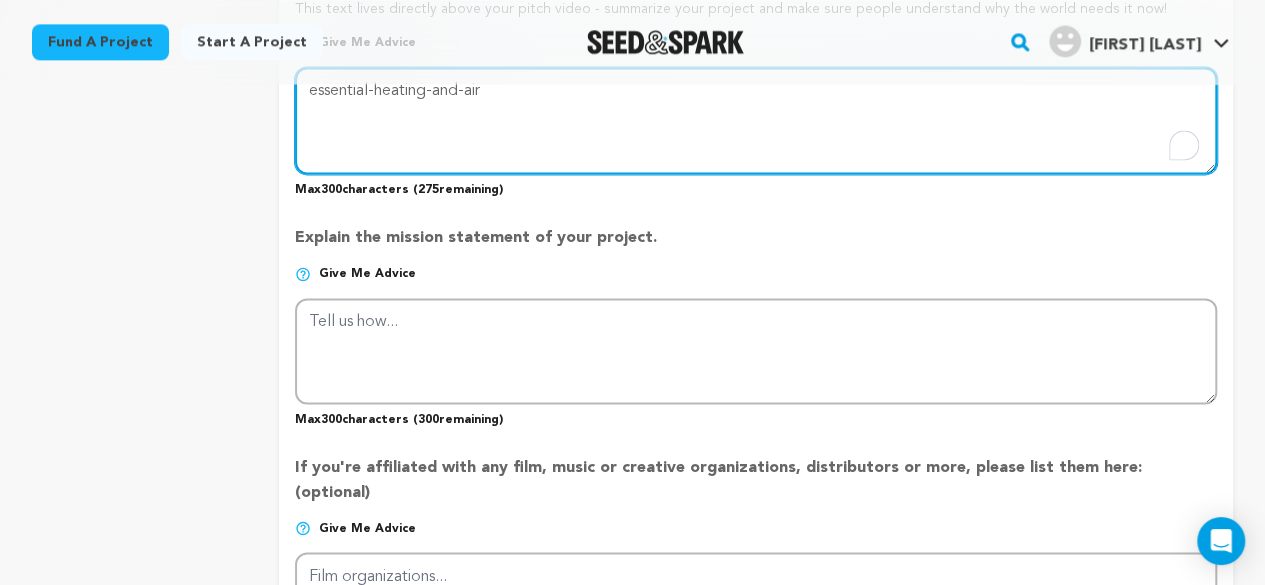 type on "essential-heating-and-air" 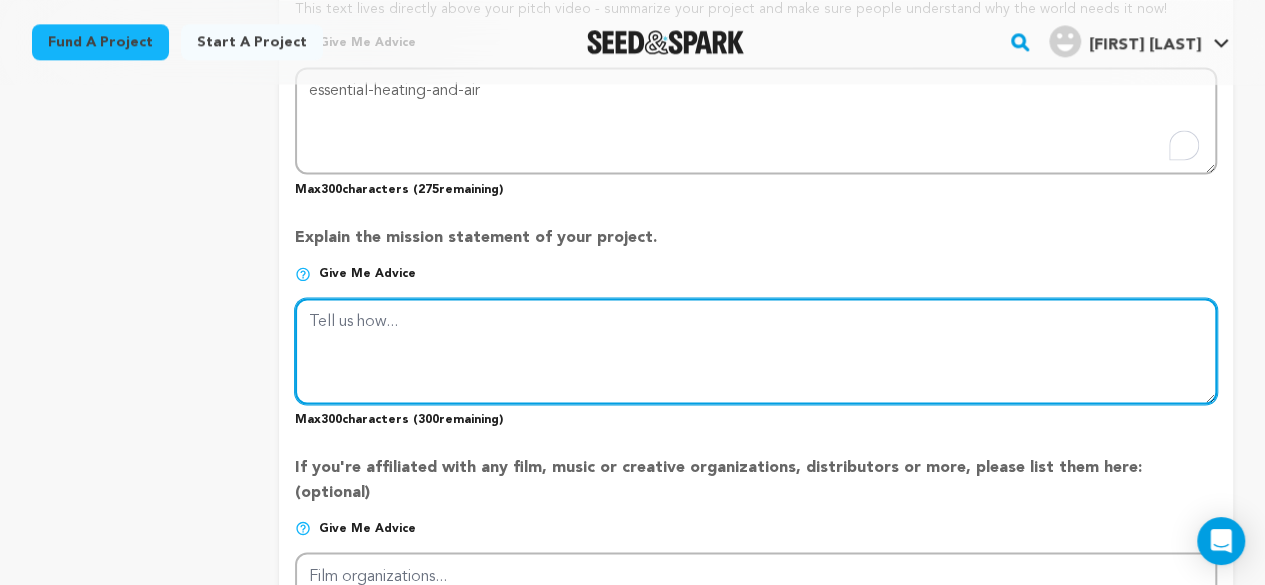 click at bounding box center [756, 351] 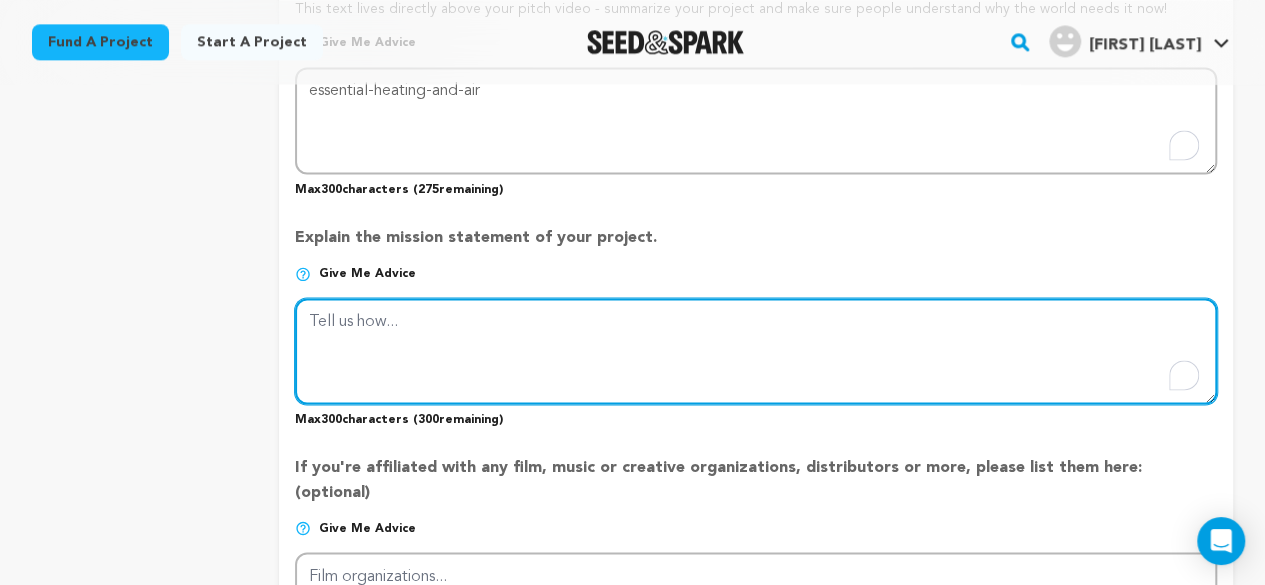 paste on "essential-heating-and-air" 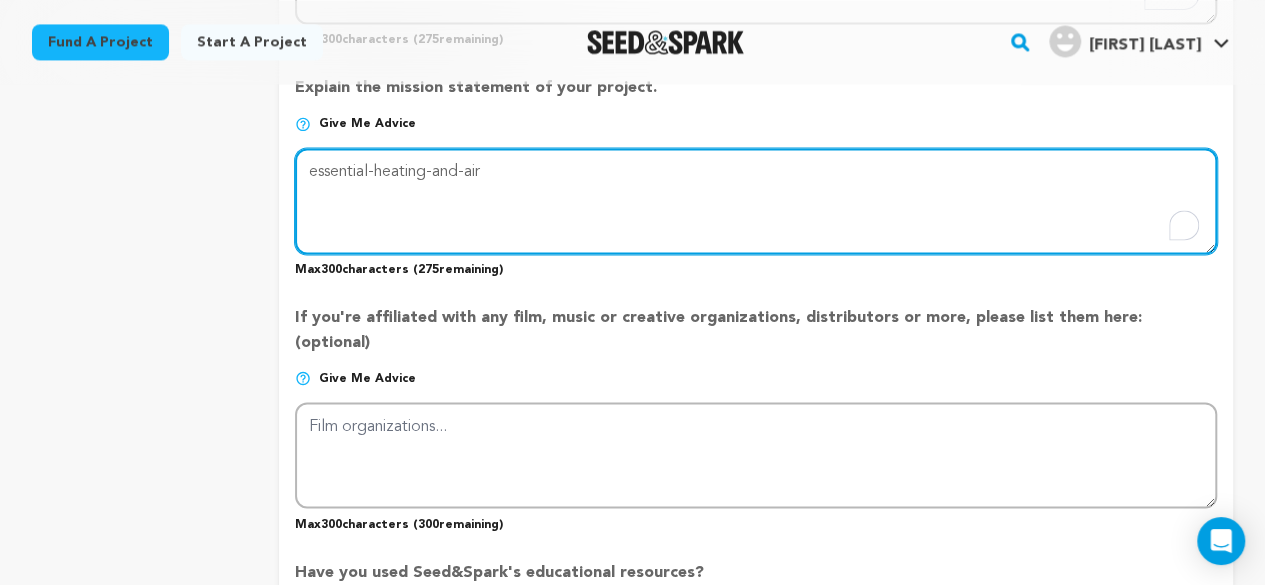 scroll, scrollTop: 1570, scrollLeft: 0, axis: vertical 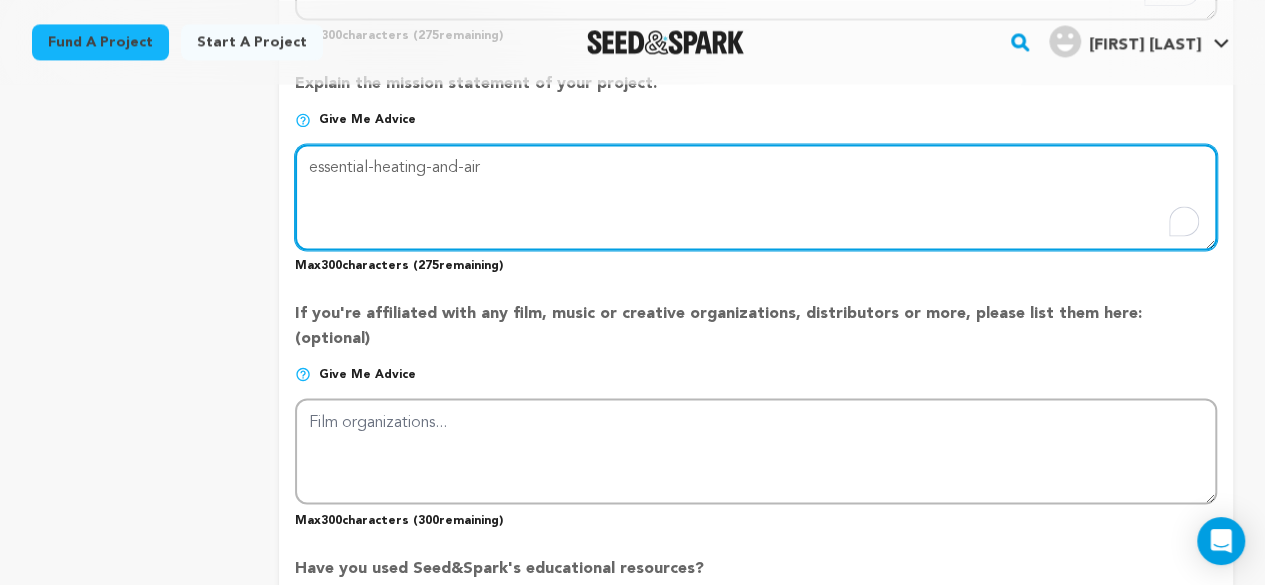 type on "essential-heating-and-air" 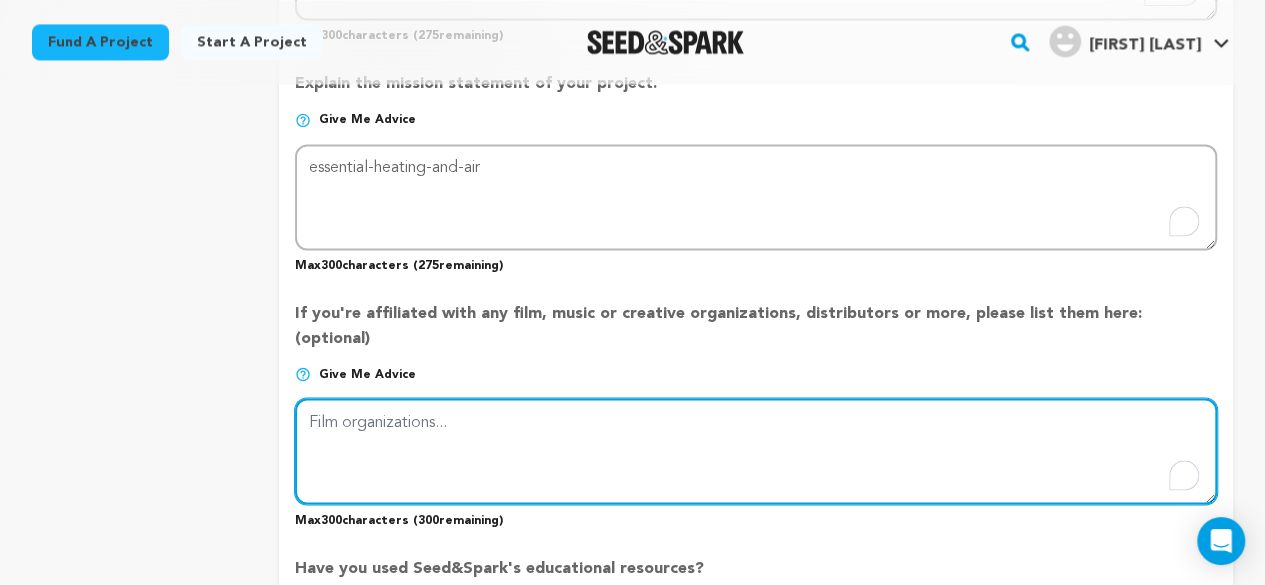 click at bounding box center [756, 451] 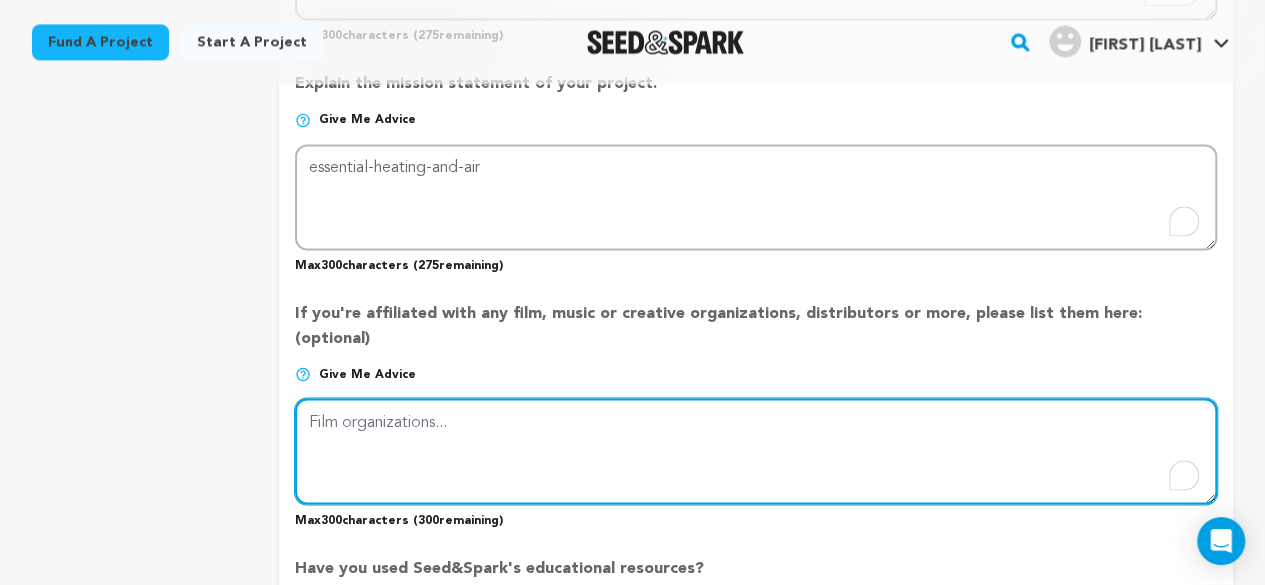 paste on "essential-heating-and-air" 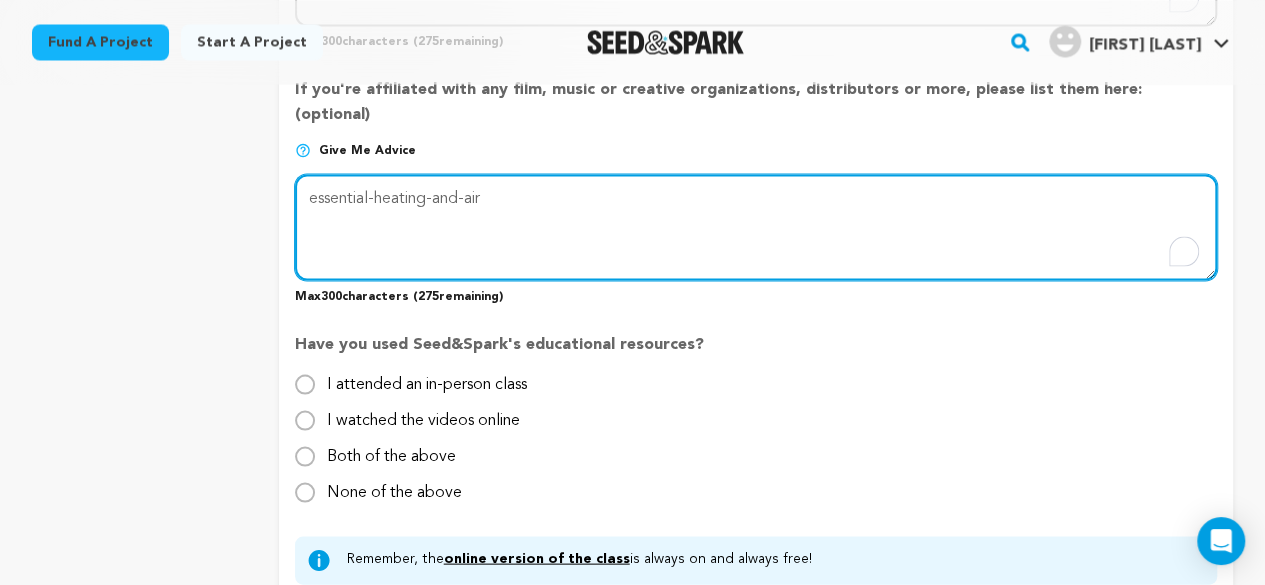 scroll, scrollTop: 1921, scrollLeft: 0, axis: vertical 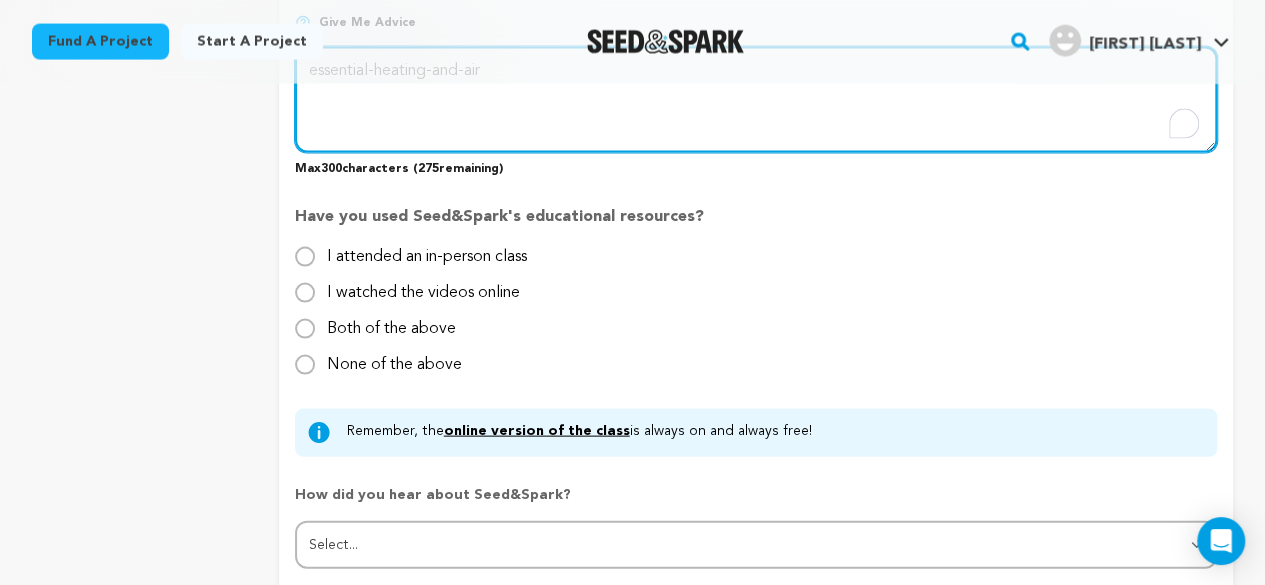 type on "essential-heating-and-air" 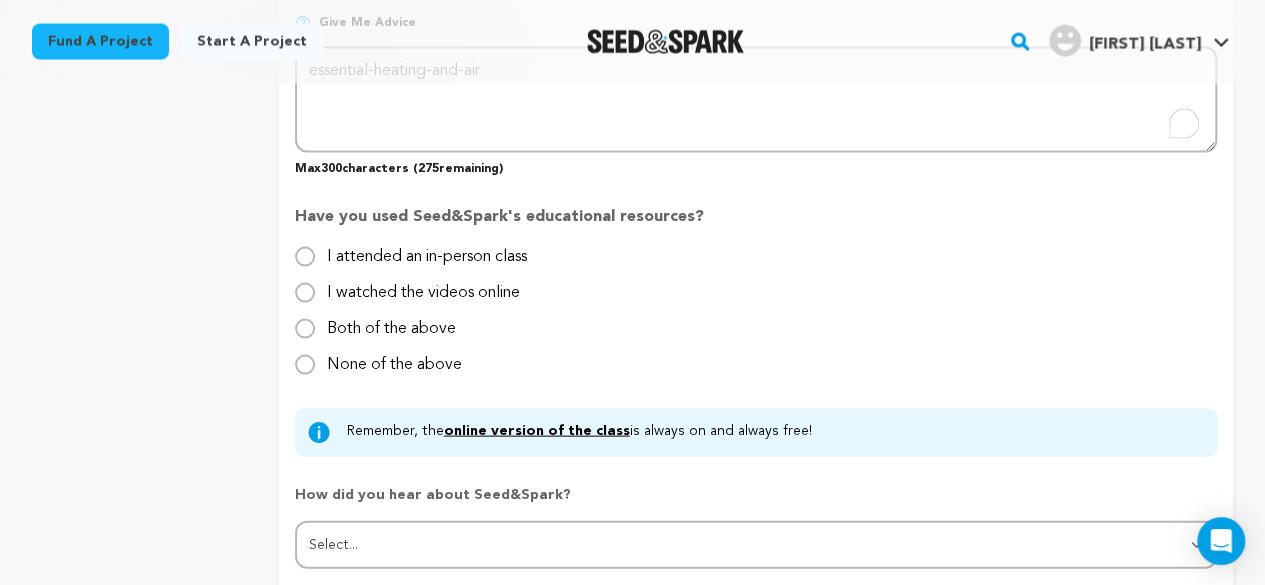 click at bounding box center (305, 365) 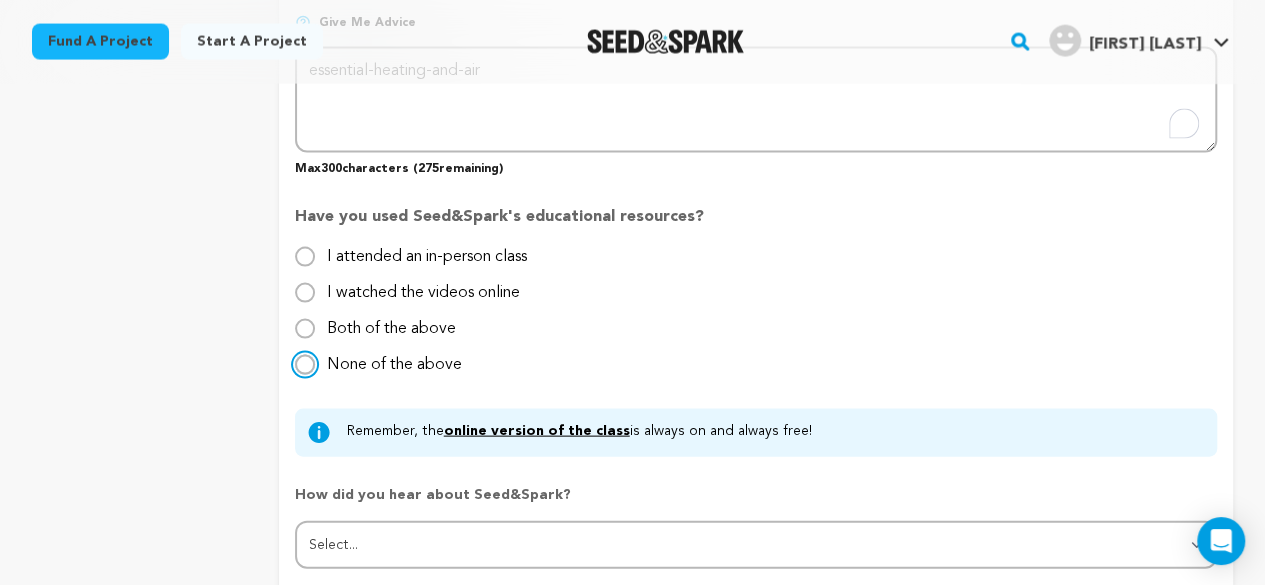 click on "None of the above" at bounding box center [305, 365] 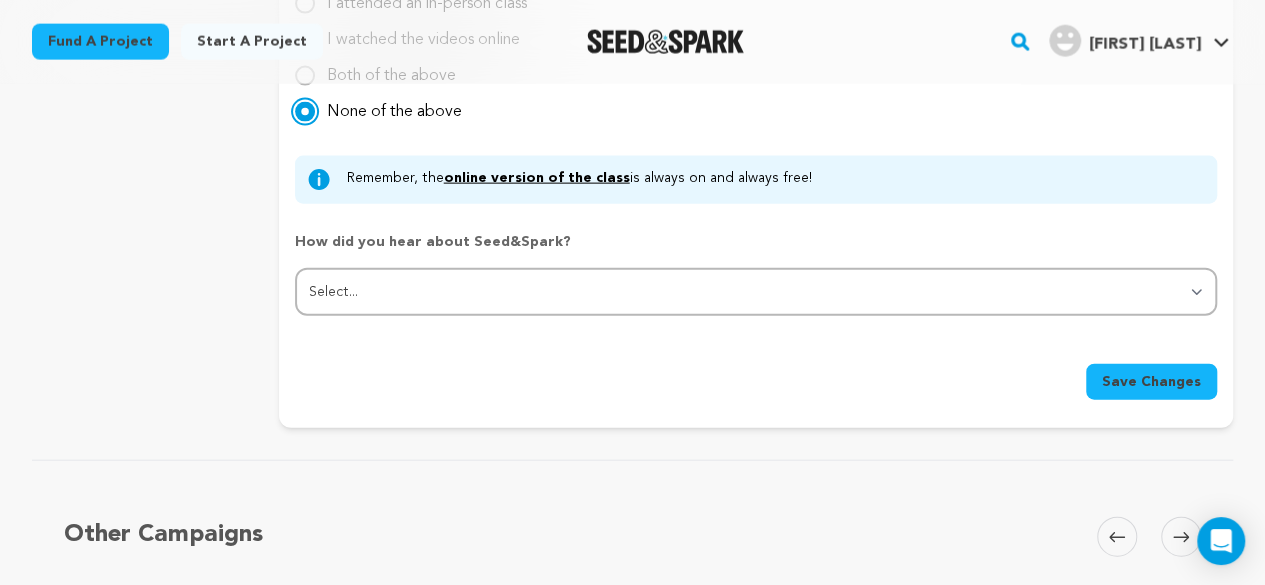 scroll, scrollTop: 2190, scrollLeft: 0, axis: vertical 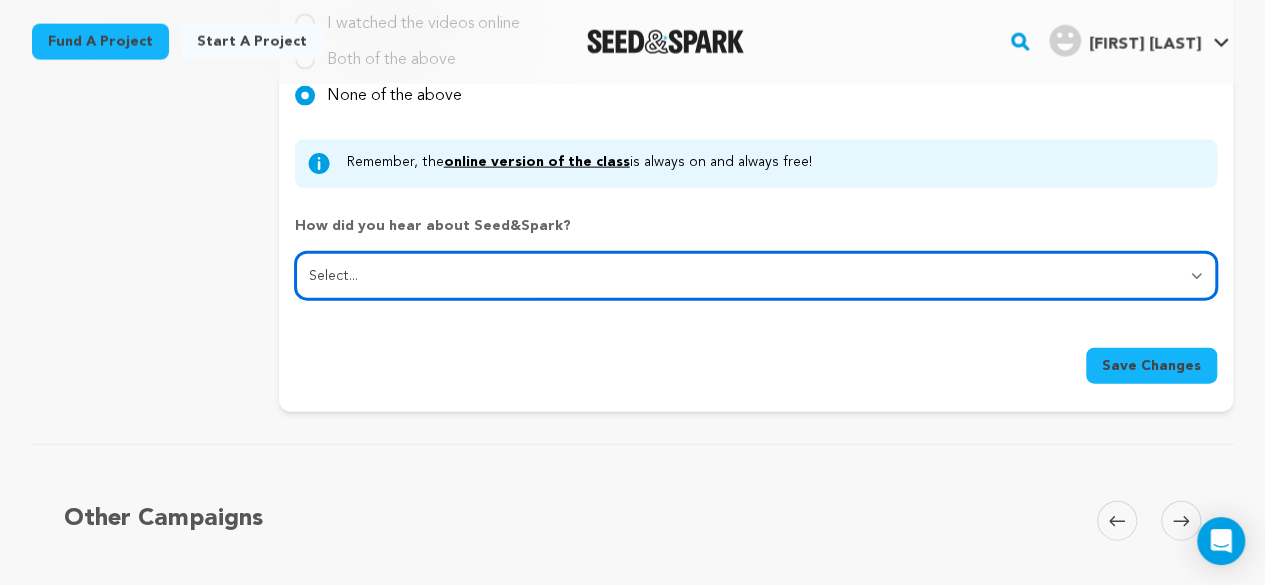 click on "Select...
From a friend Social media Film festival or film organization Took an in-person class Online search Article or podcast Email Other" at bounding box center (756, 276) 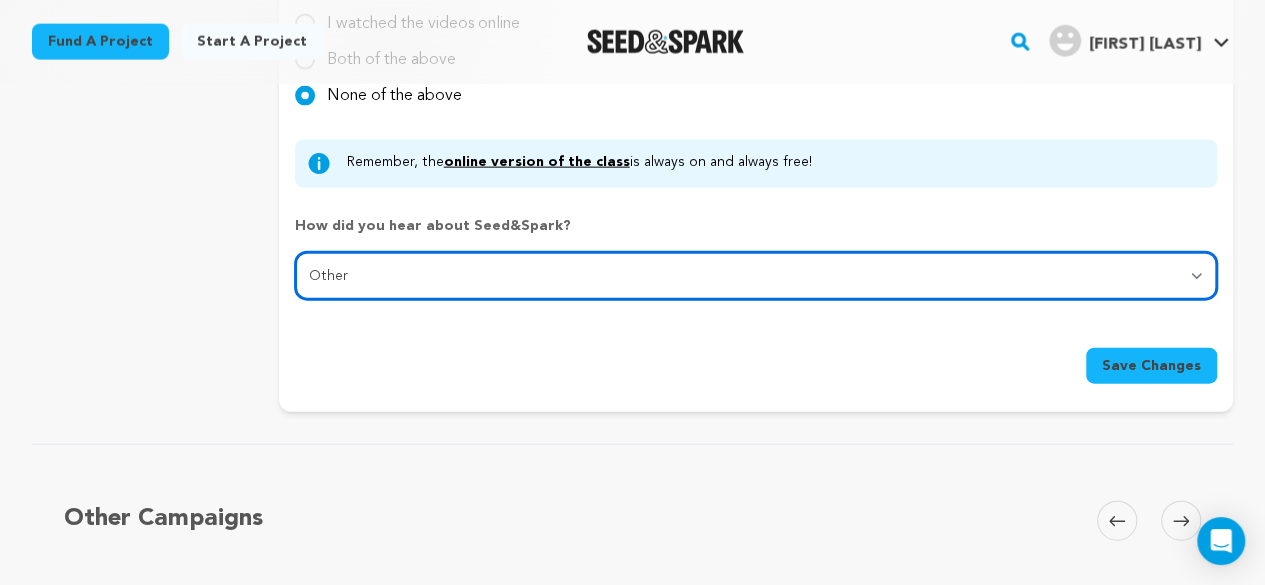 click on "Select...
From a friend Social media Film festival or film organization Took an in-person class Online search Article or podcast Email Other" at bounding box center (756, 276) 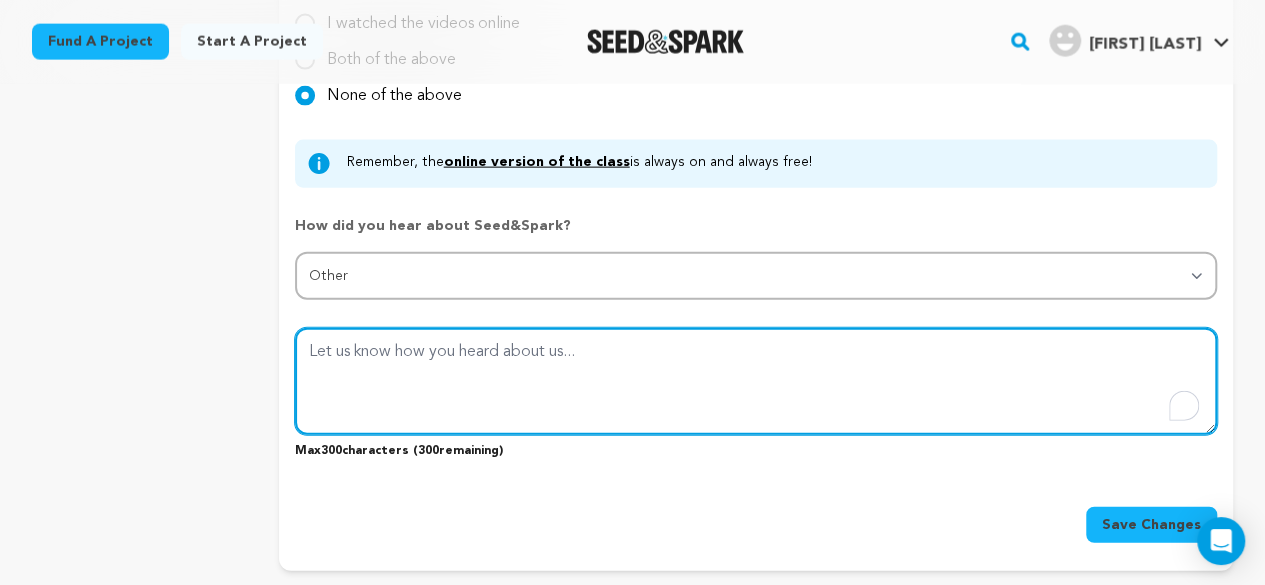 click at bounding box center [756, 381] 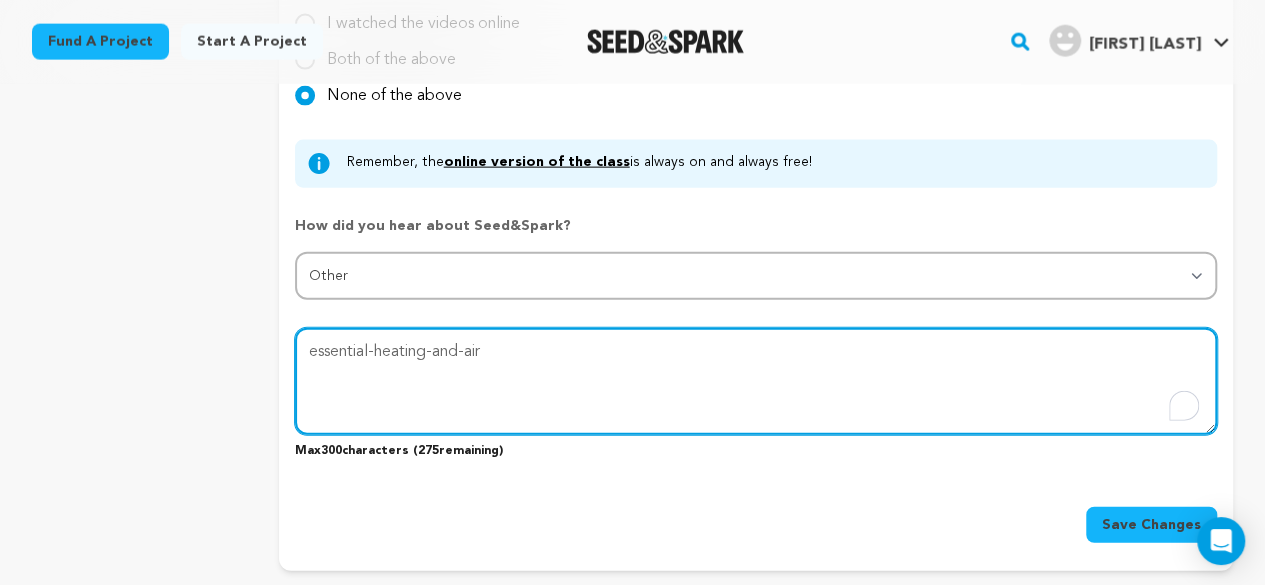 type on "essential-heating-and-air" 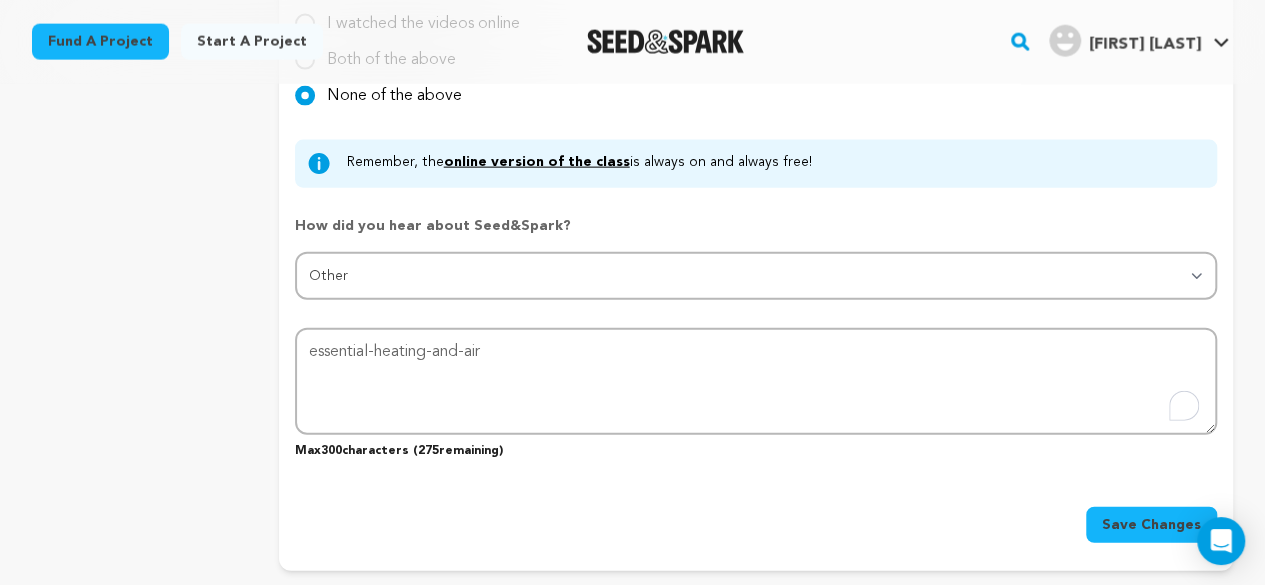 click on "Save Changes" at bounding box center [1151, 525] 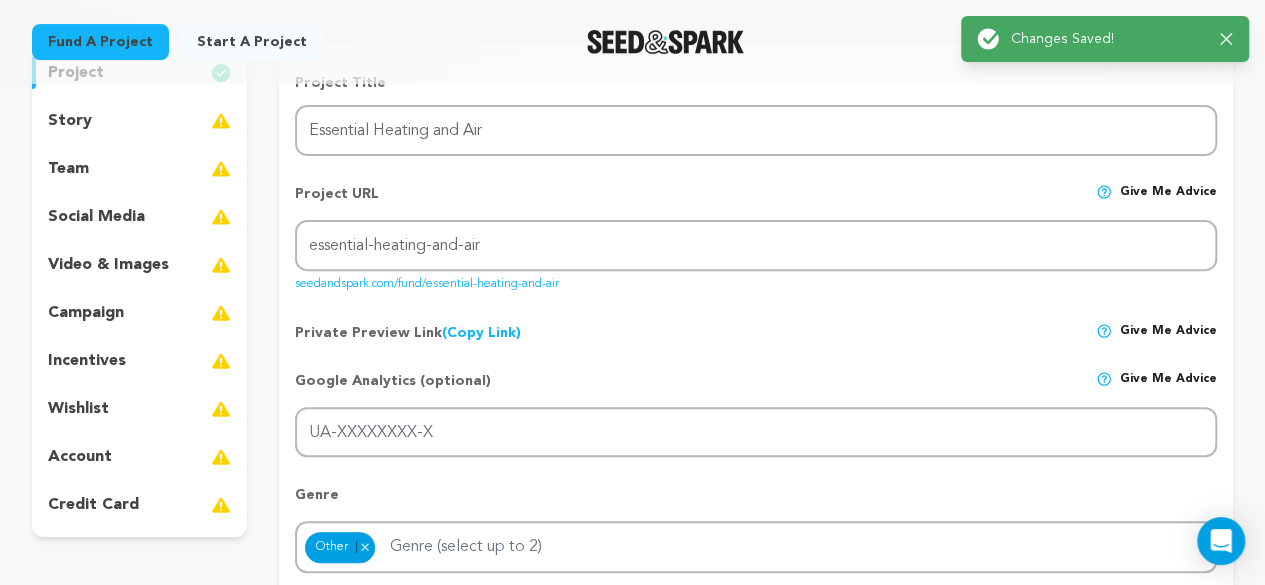 scroll, scrollTop: 194, scrollLeft: 0, axis: vertical 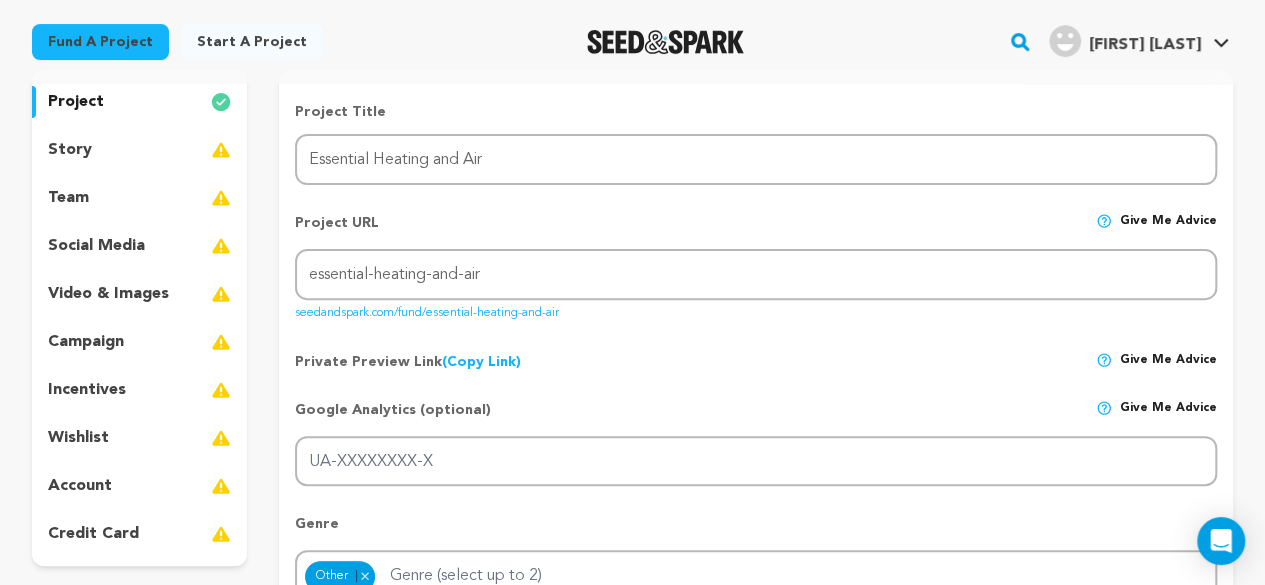 click on "story" at bounding box center [70, 150] 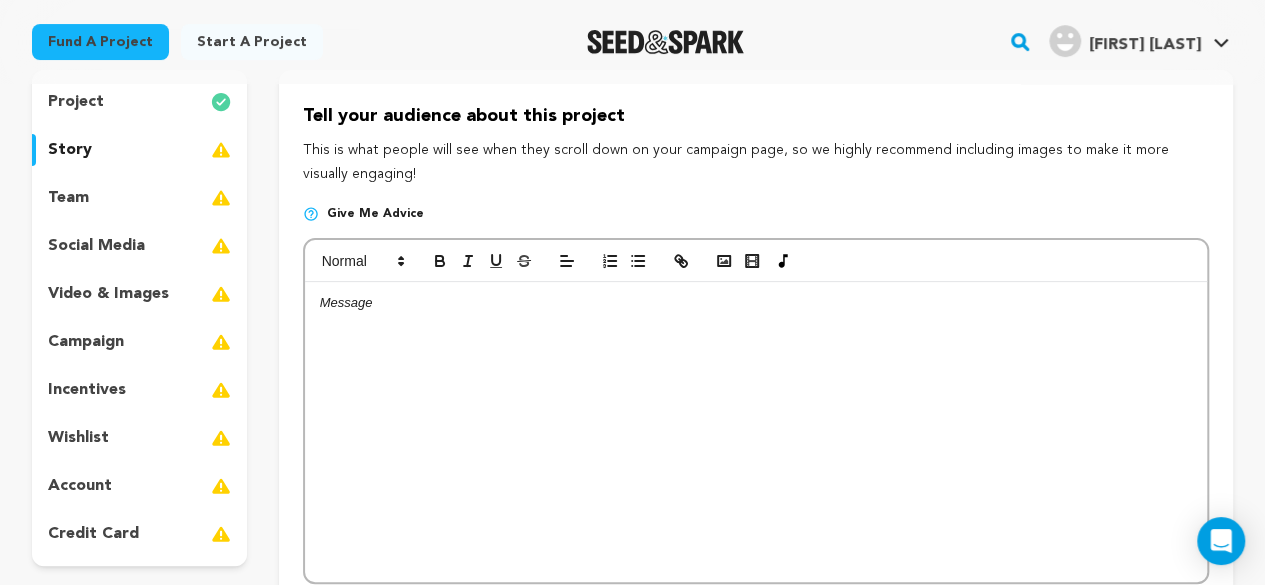 scroll, scrollTop: 214, scrollLeft: 0, axis: vertical 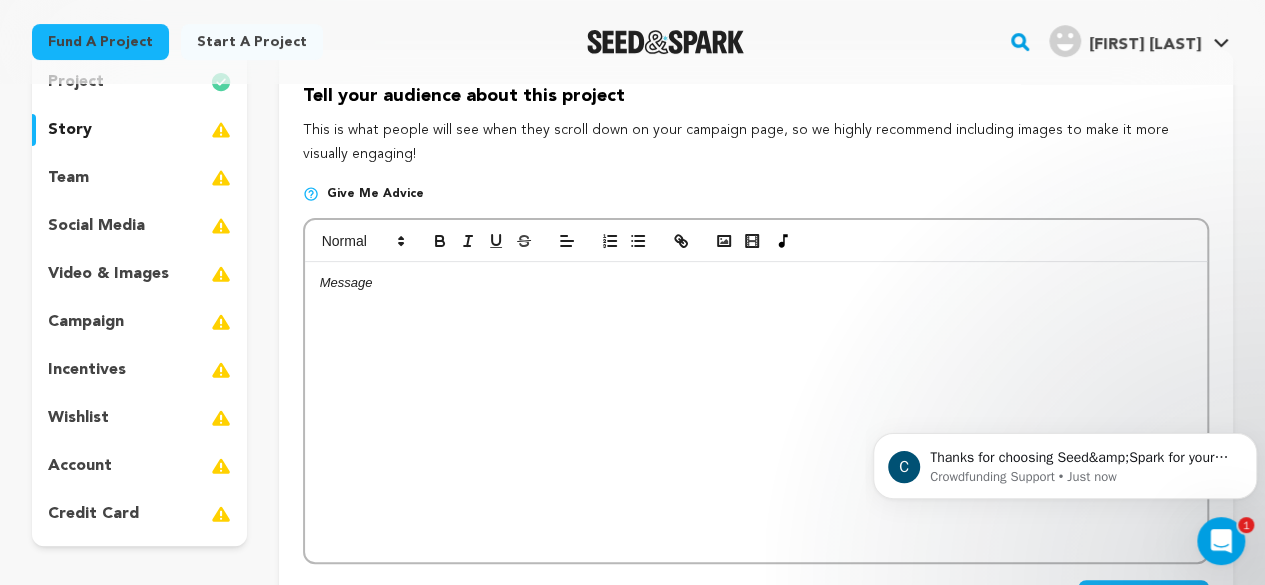 click at bounding box center (756, 412) 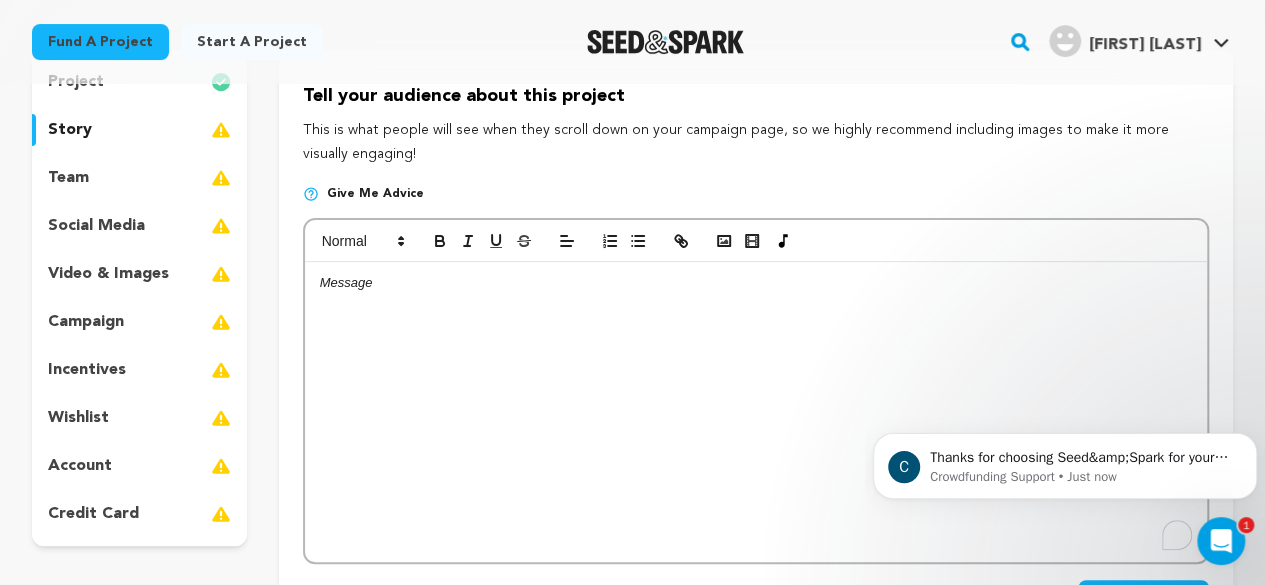 scroll, scrollTop: 0, scrollLeft: 0, axis: both 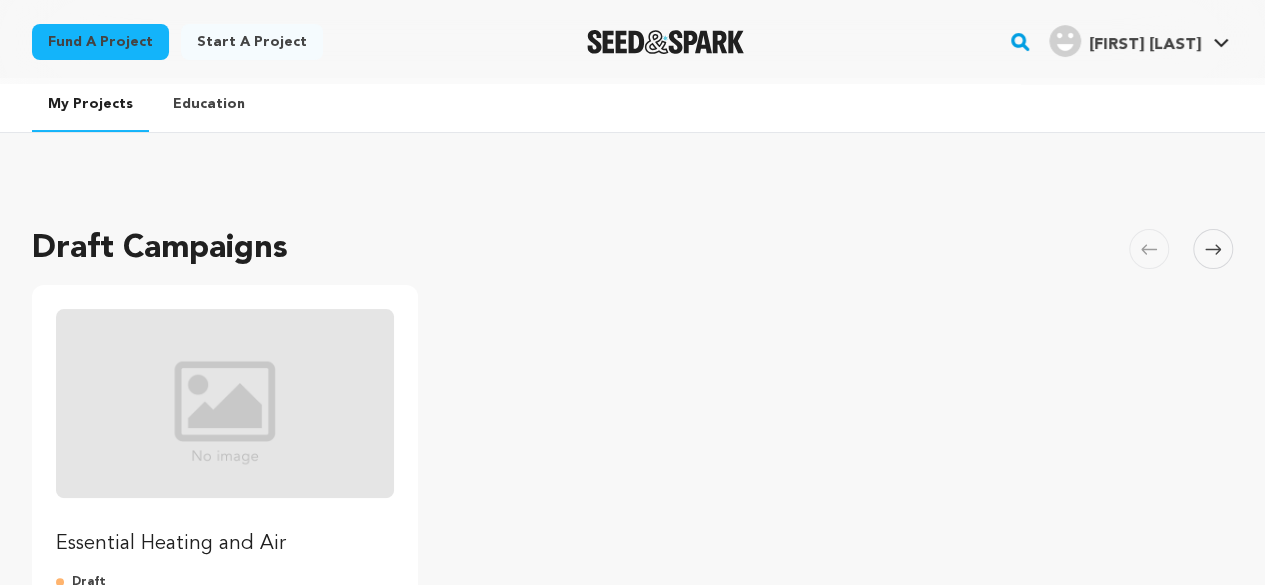 click on "Essential Heating and Air" at bounding box center [225, 544] 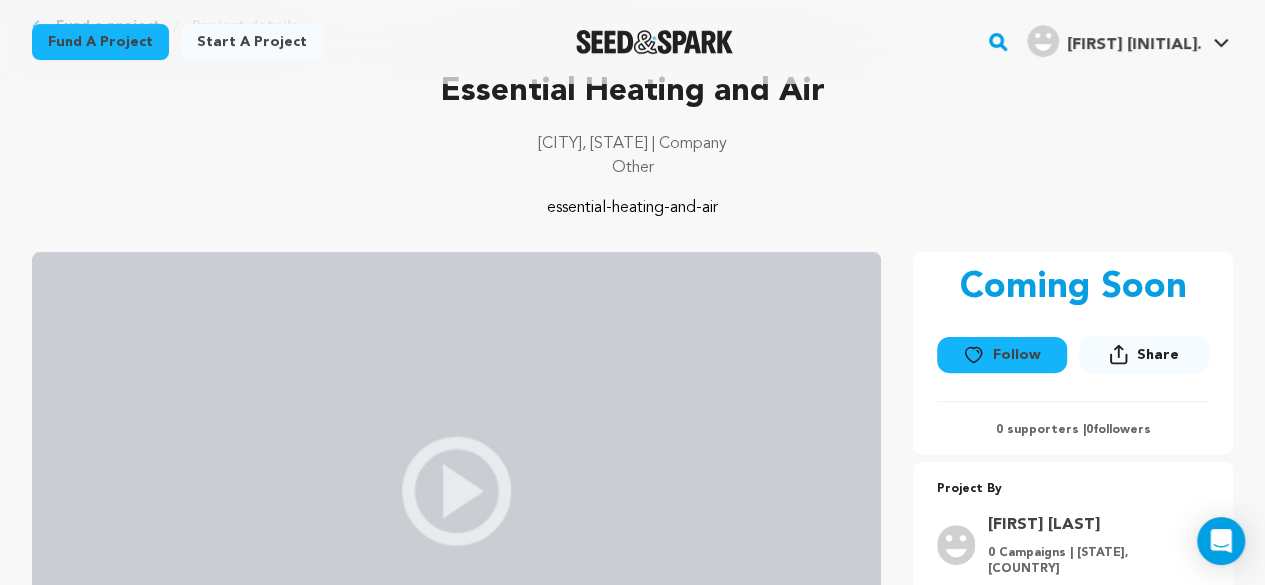 scroll, scrollTop: 112, scrollLeft: 0, axis: vertical 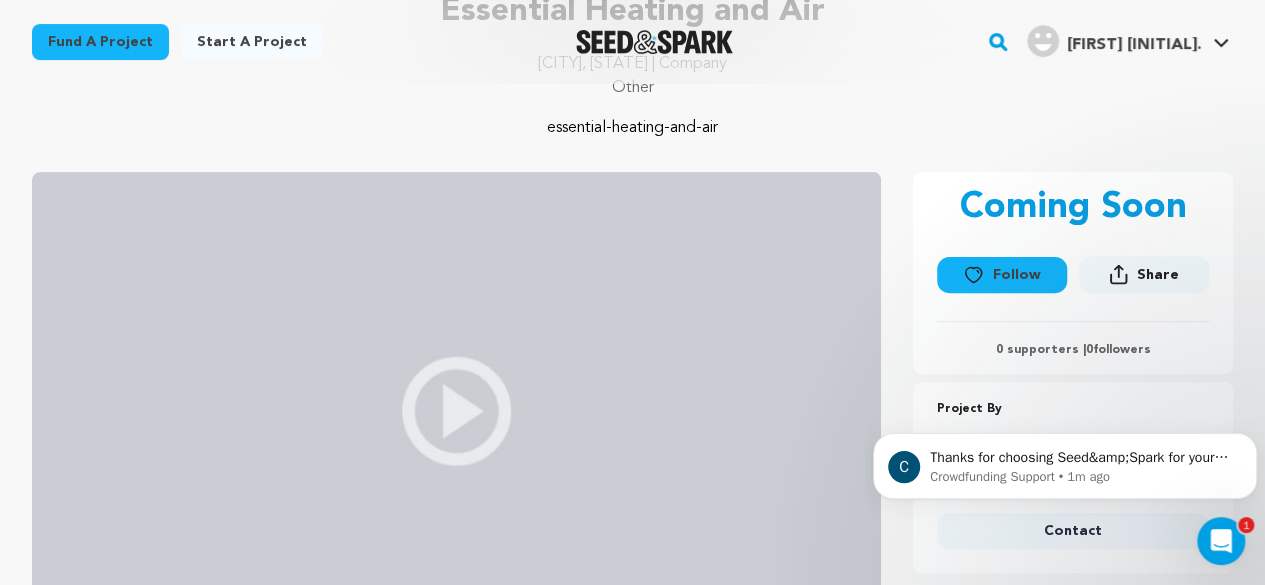 click on "Essential Heating and Air
[CITY], [STATE] |                                 Company
Other
essential-heating-and-air
Essential Heating and Air" at bounding box center [632, 319] 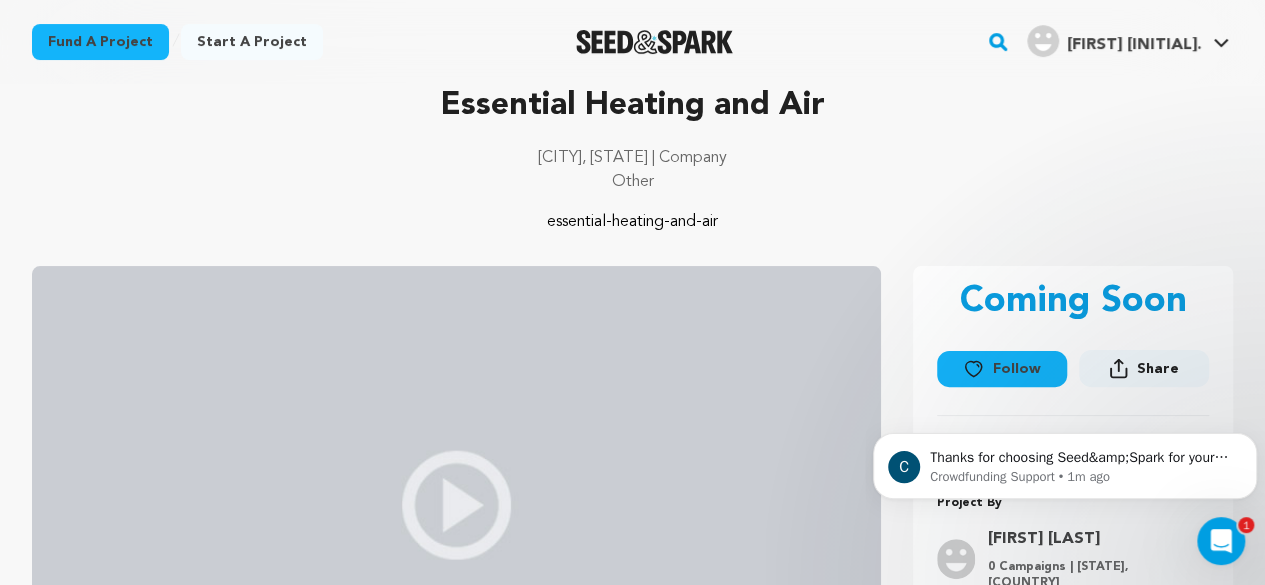 scroll, scrollTop: 96, scrollLeft: 0, axis: vertical 